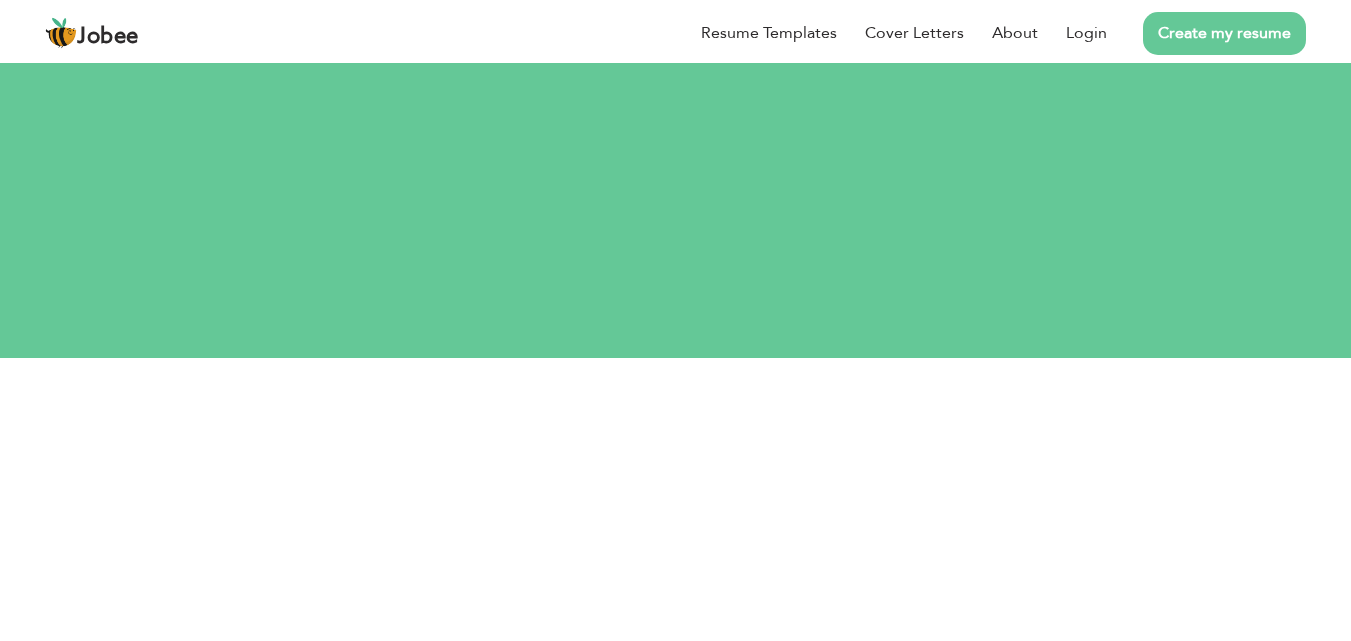 scroll, scrollTop: 0, scrollLeft: 0, axis: both 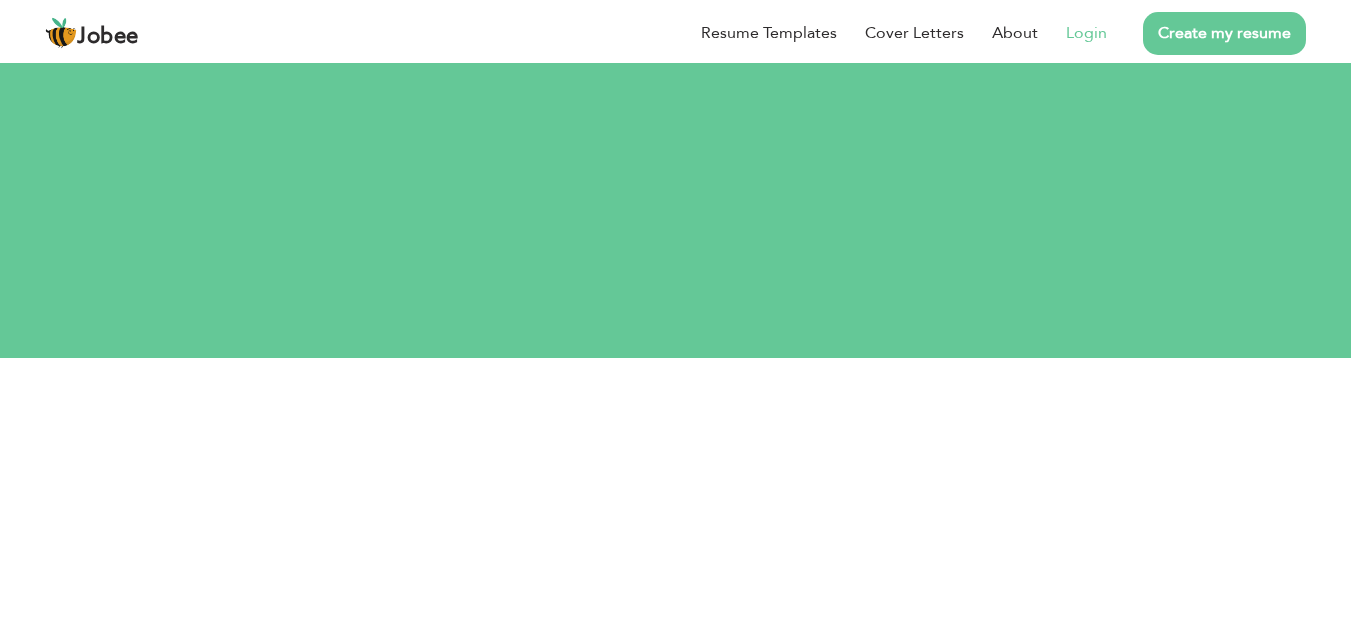 click on "Login" at bounding box center [1086, 33] 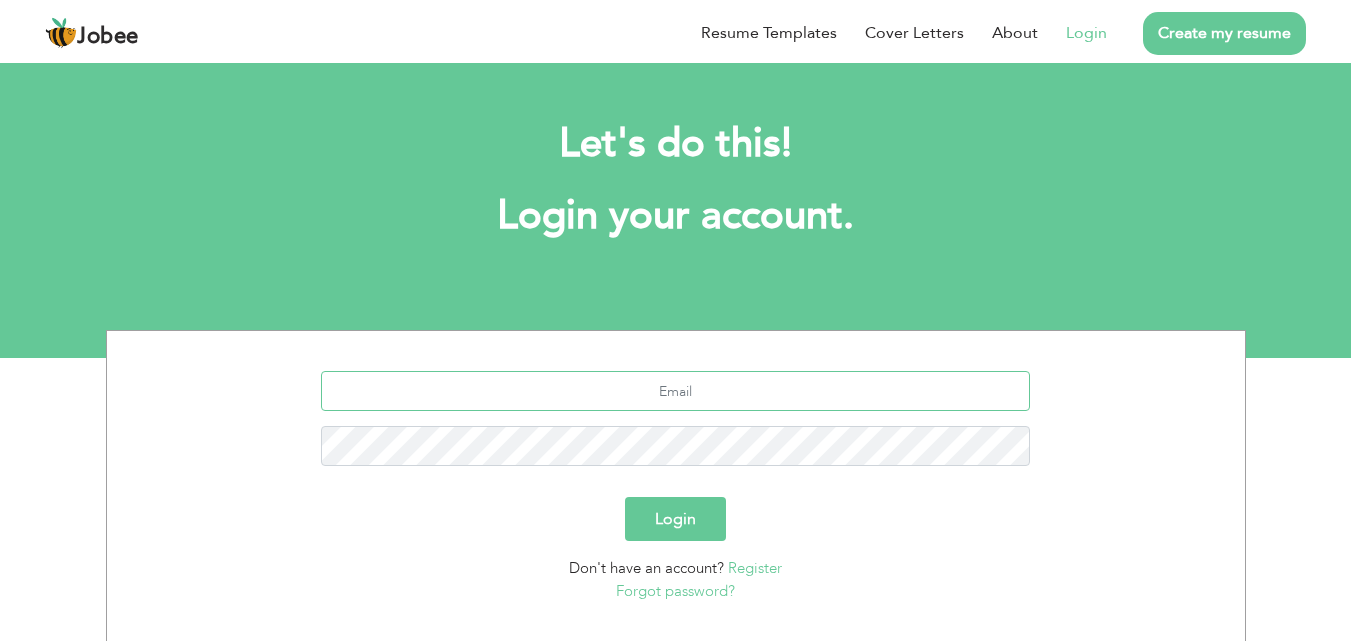 click at bounding box center [675, 391] 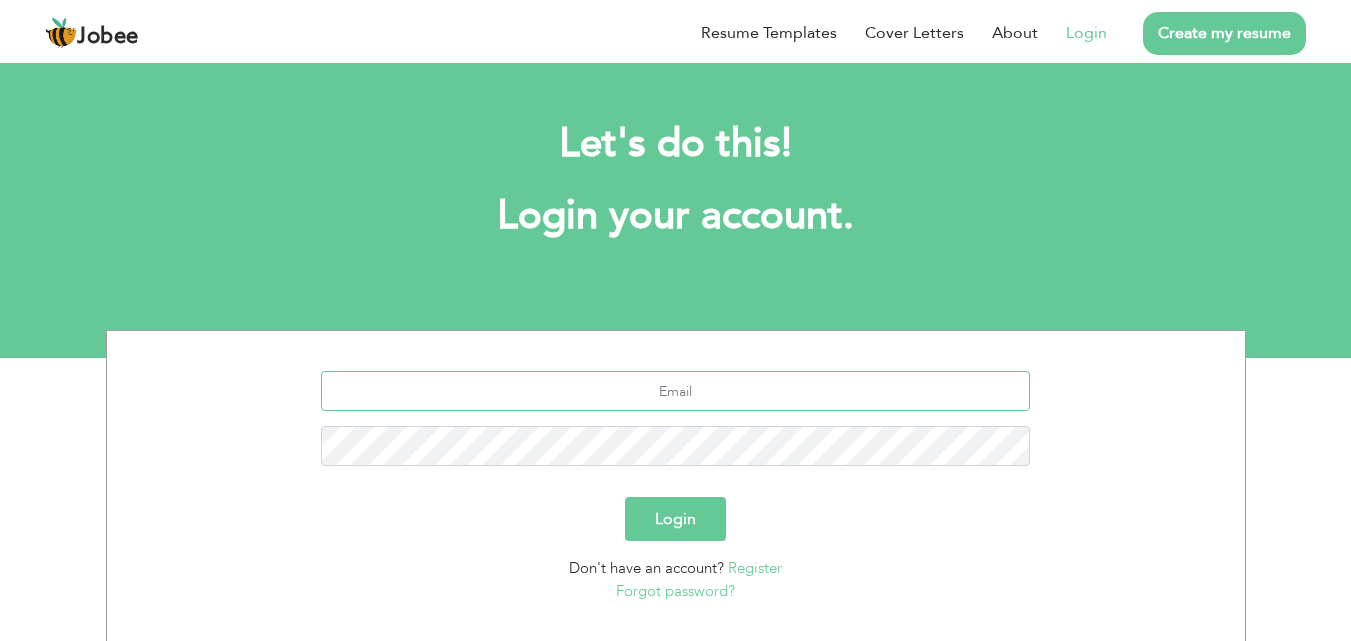 type on "[PERSON_NAME][EMAIL_ADDRESS][DOMAIN_NAME]" 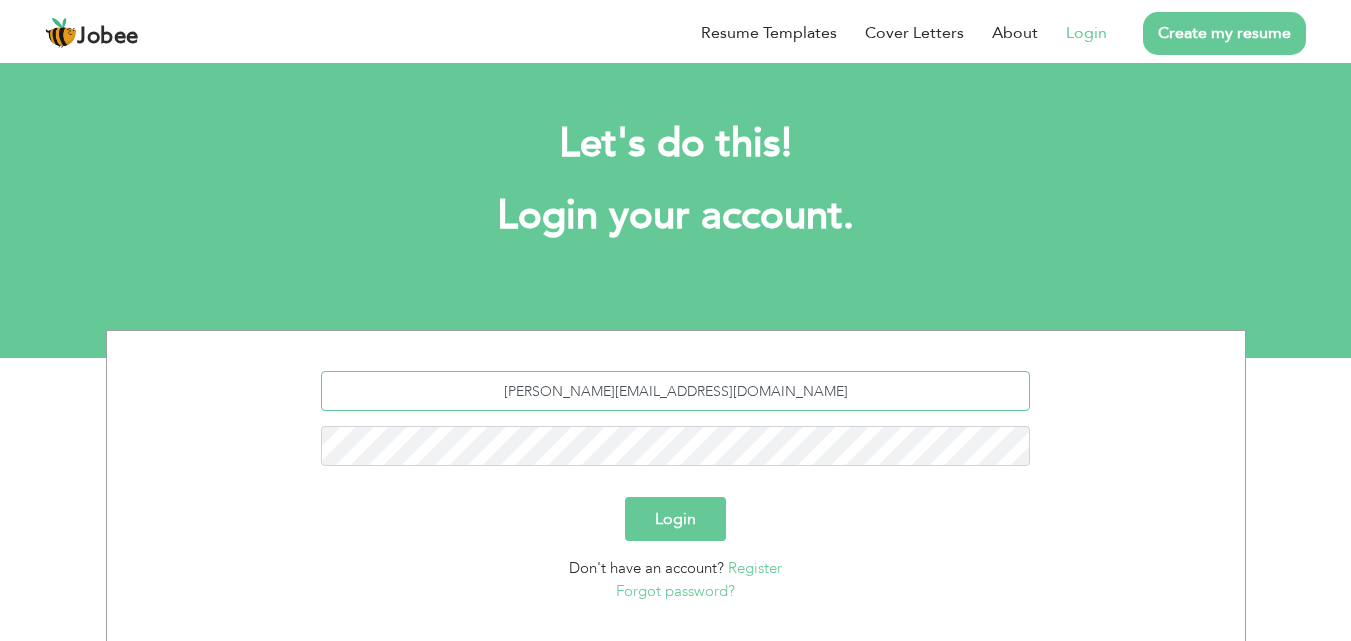 click on "Login" at bounding box center (675, 519) 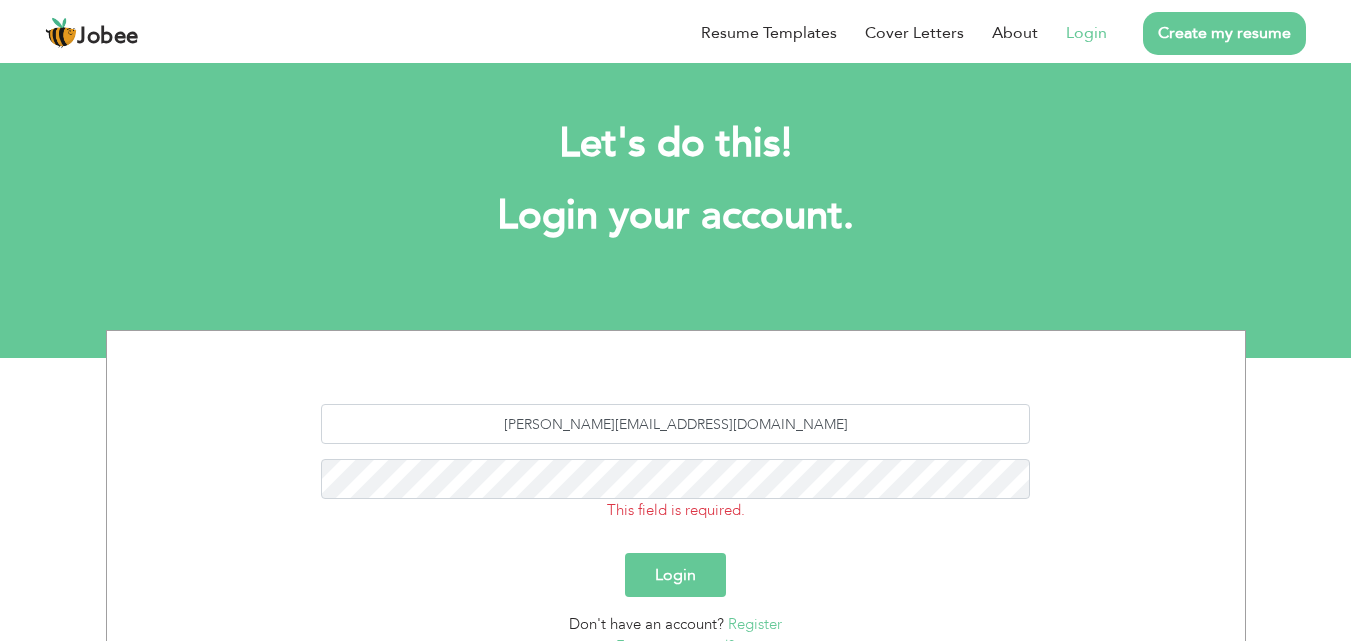 scroll, scrollTop: 0, scrollLeft: 0, axis: both 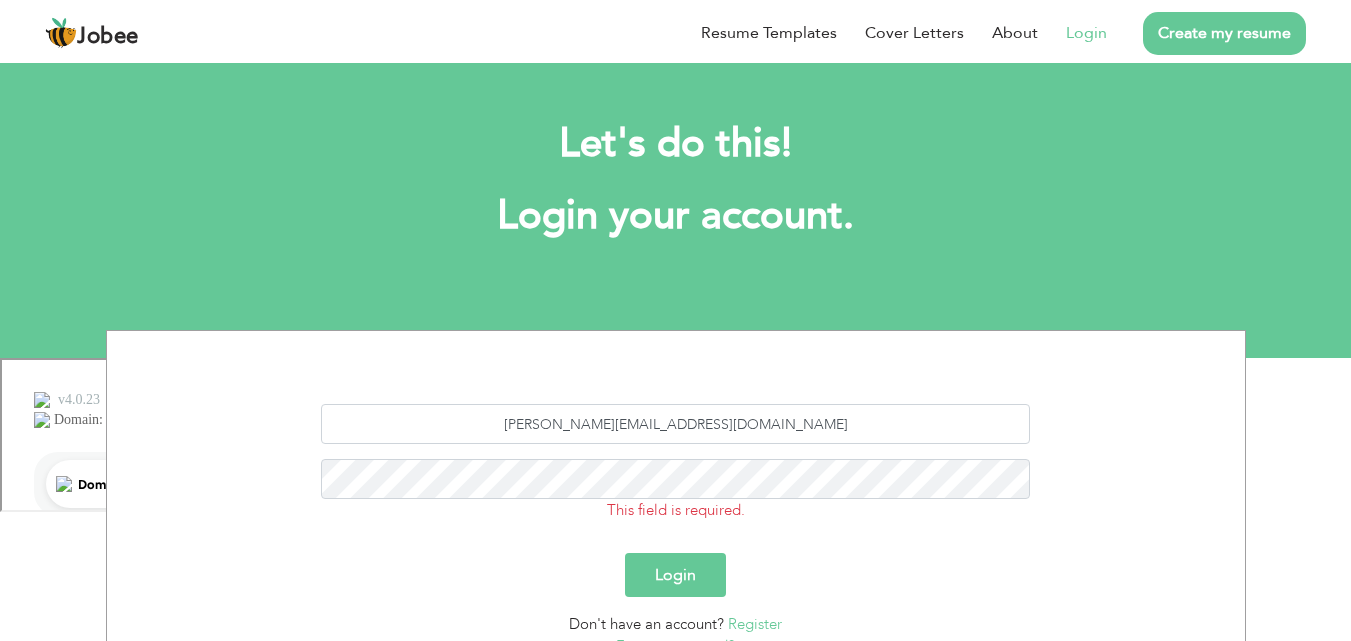 click on "Login" at bounding box center [675, 575] 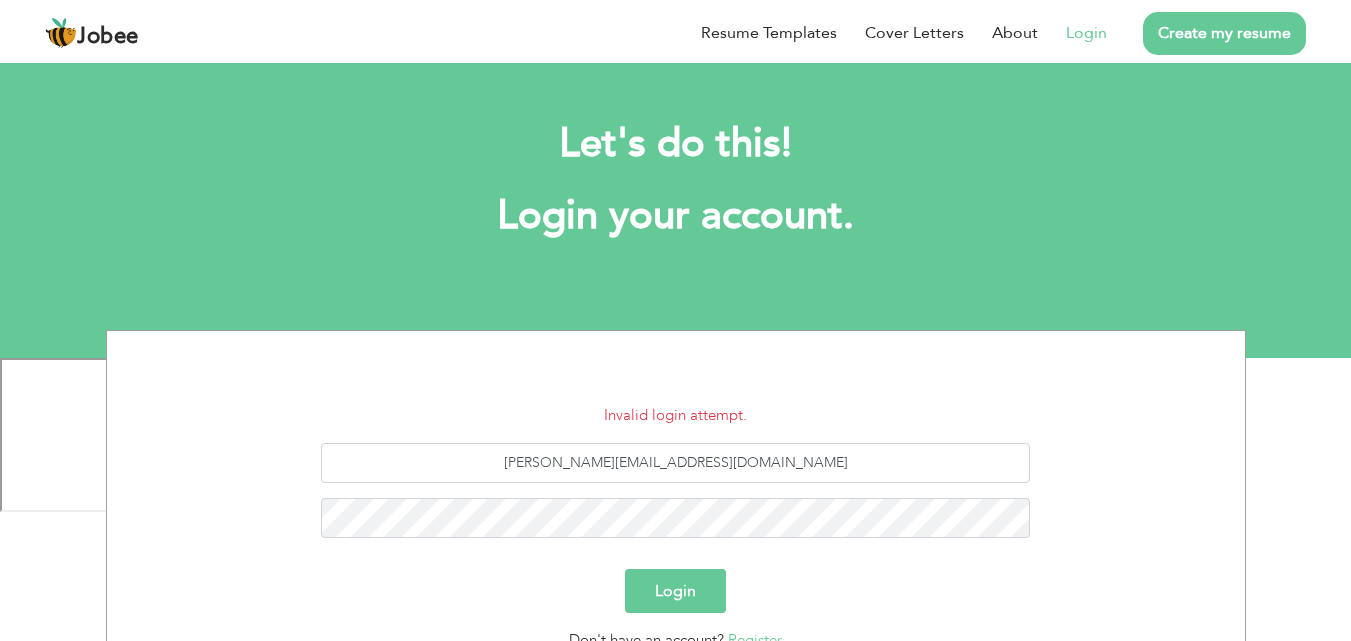 scroll, scrollTop: 0, scrollLeft: 0, axis: both 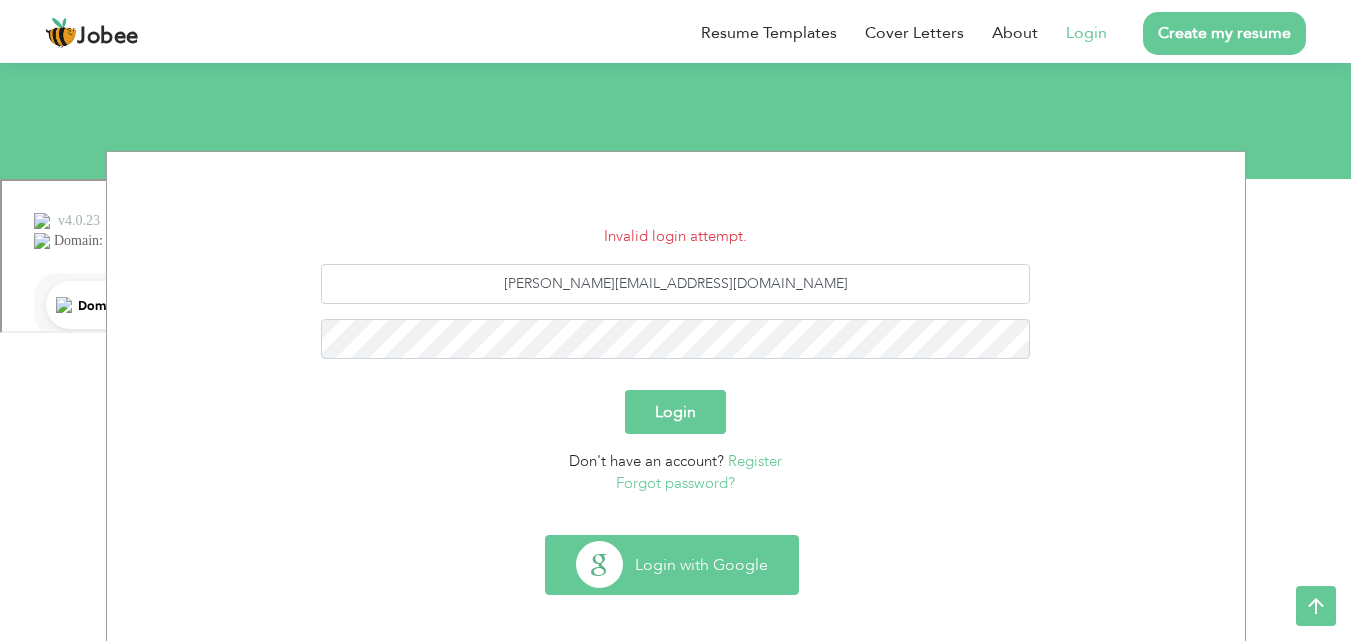 click on "Login with Google" at bounding box center [672, 565] 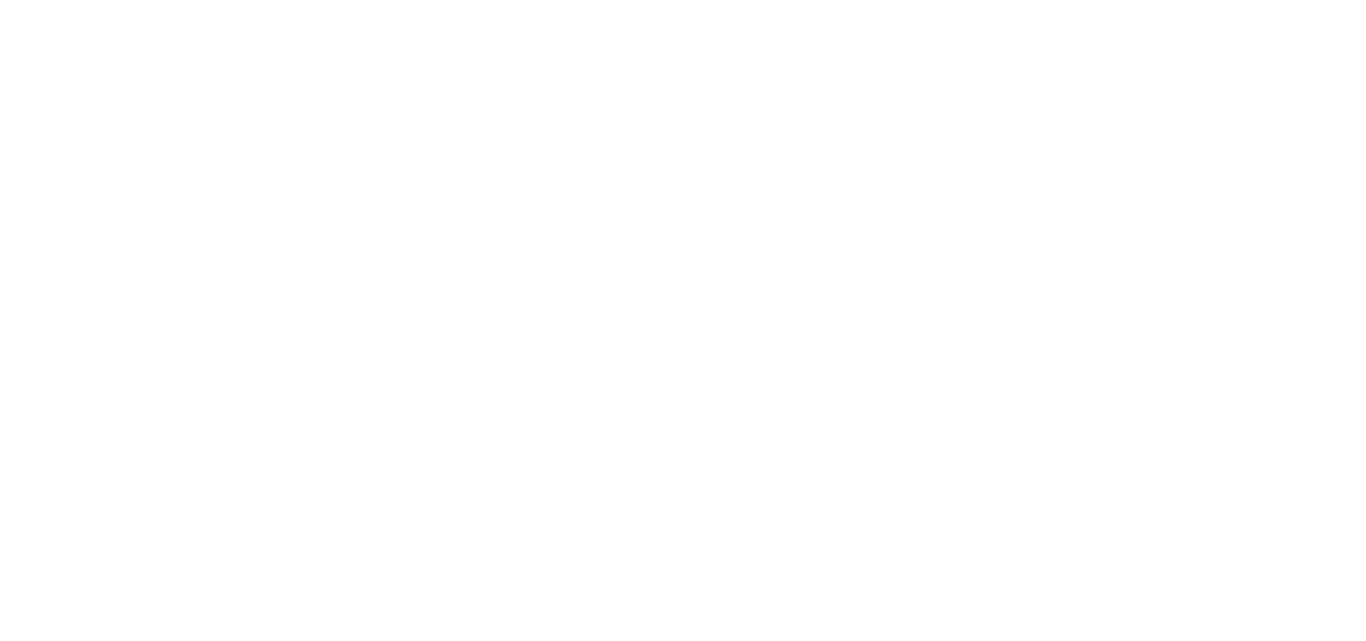 scroll, scrollTop: 0, scrollLeft: 0, axis: both 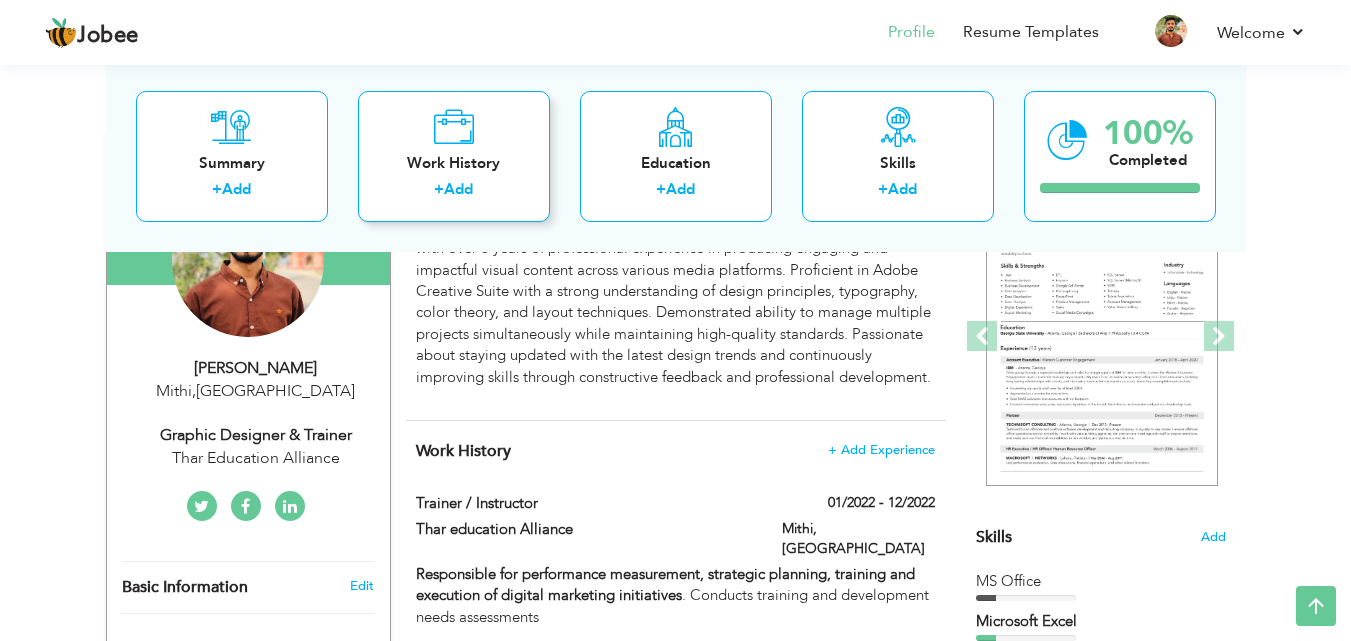 click on "Work History
+  Add" at bounding box center [454, 155] 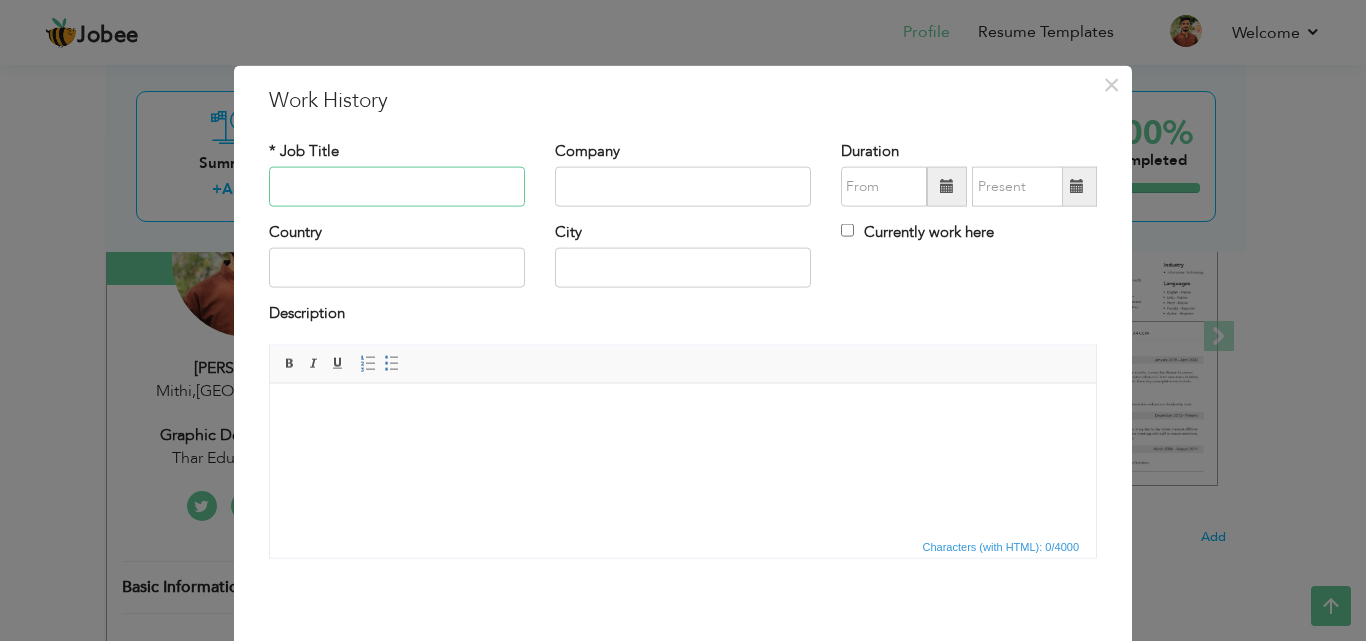 click at bounding box center [397, 187] 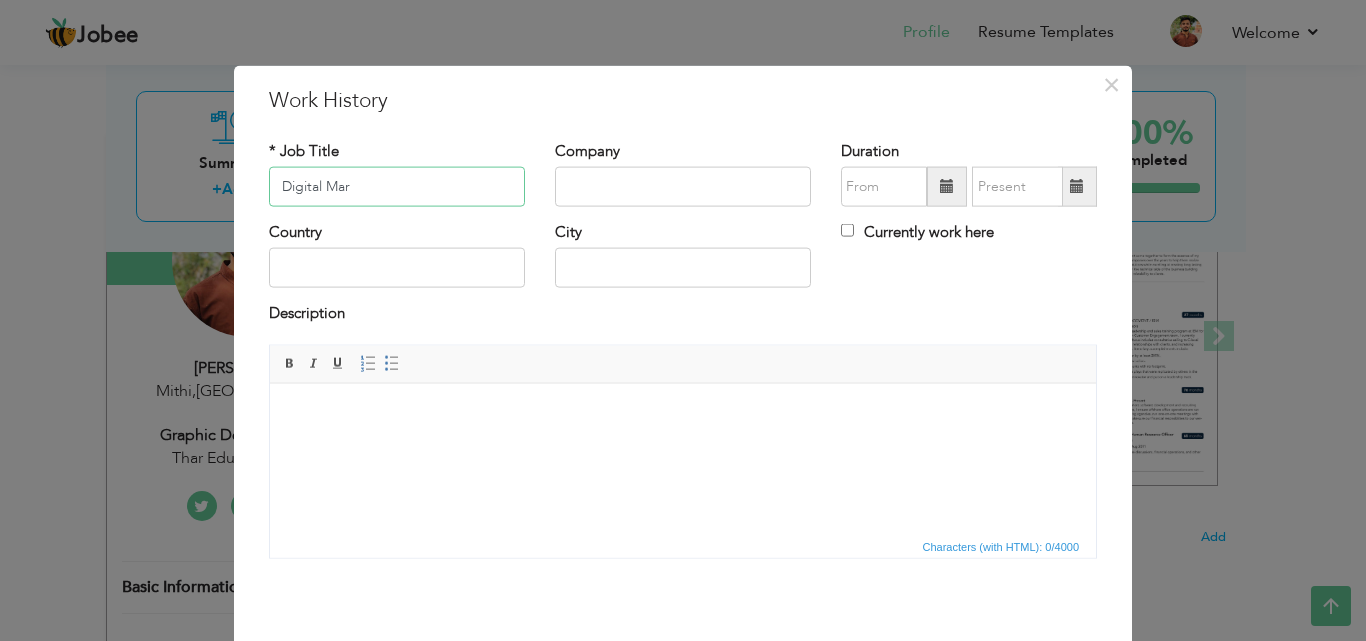 type on "Digital Mark" 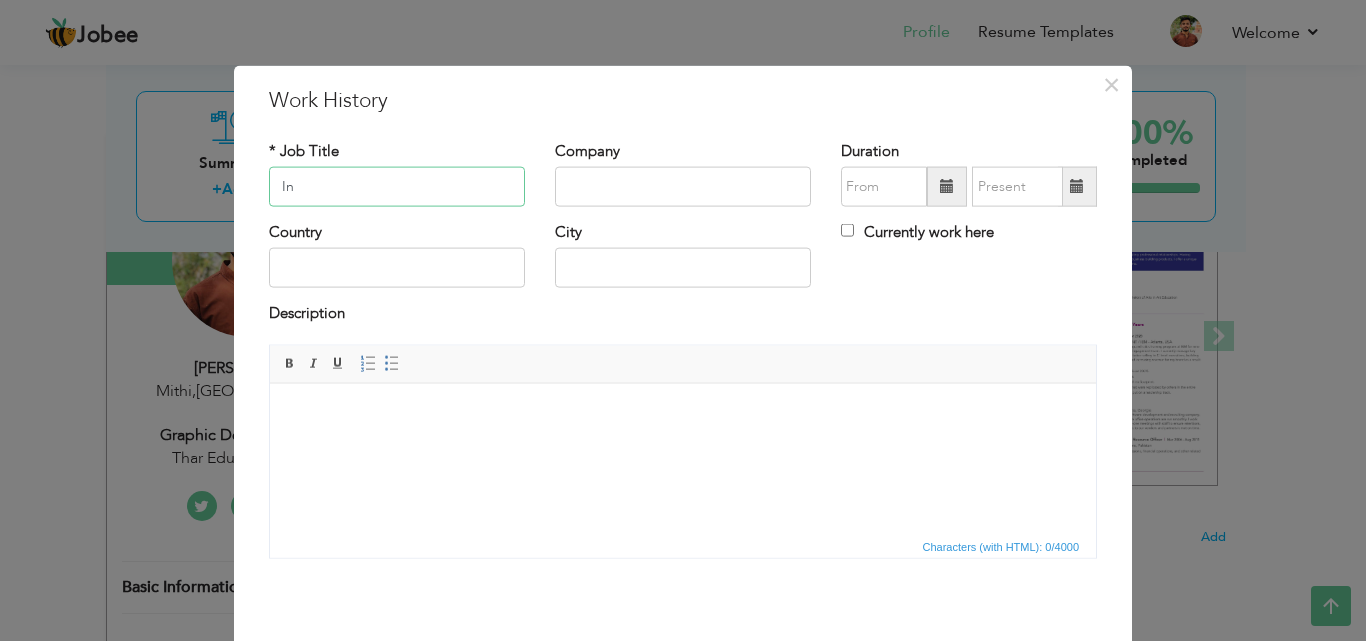 type on "I" 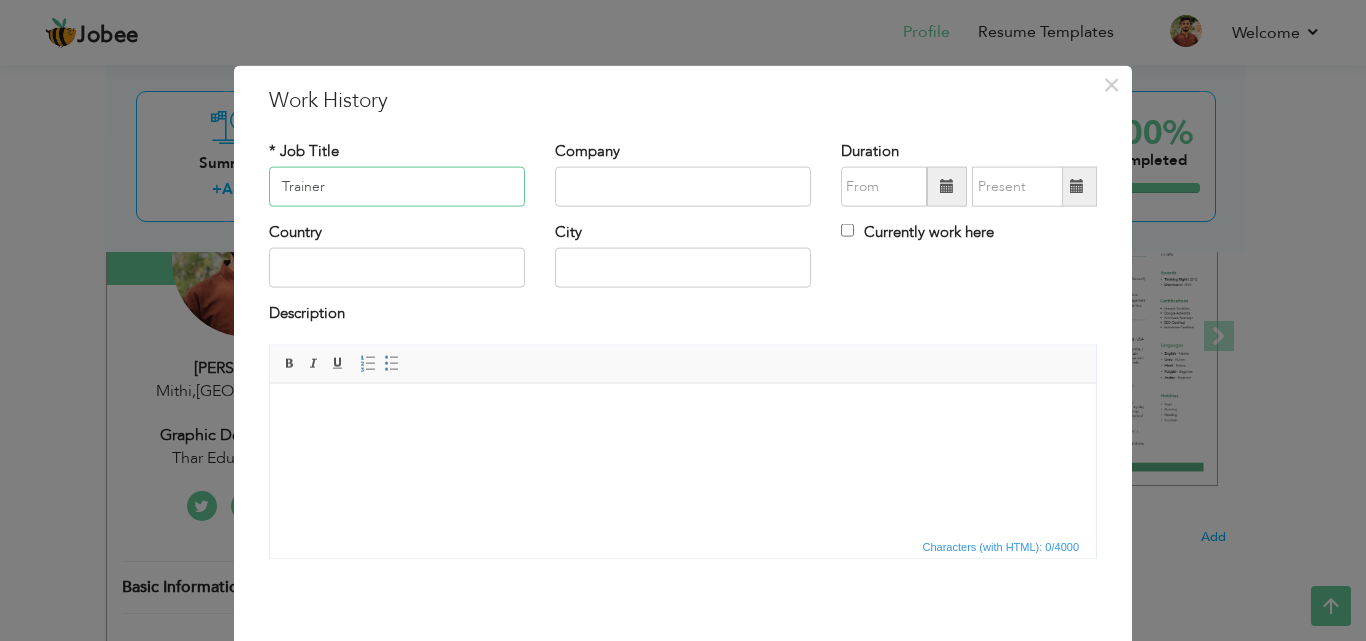type on "Trainer" 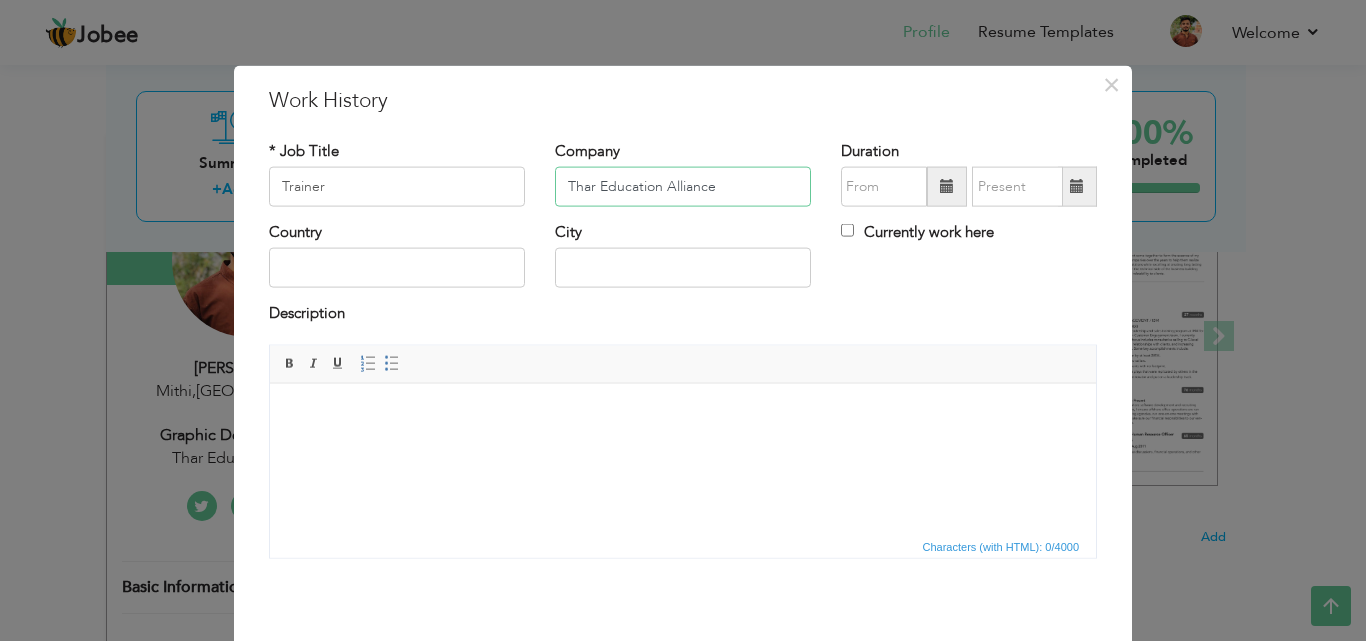 type on "Thar Education Alliance" 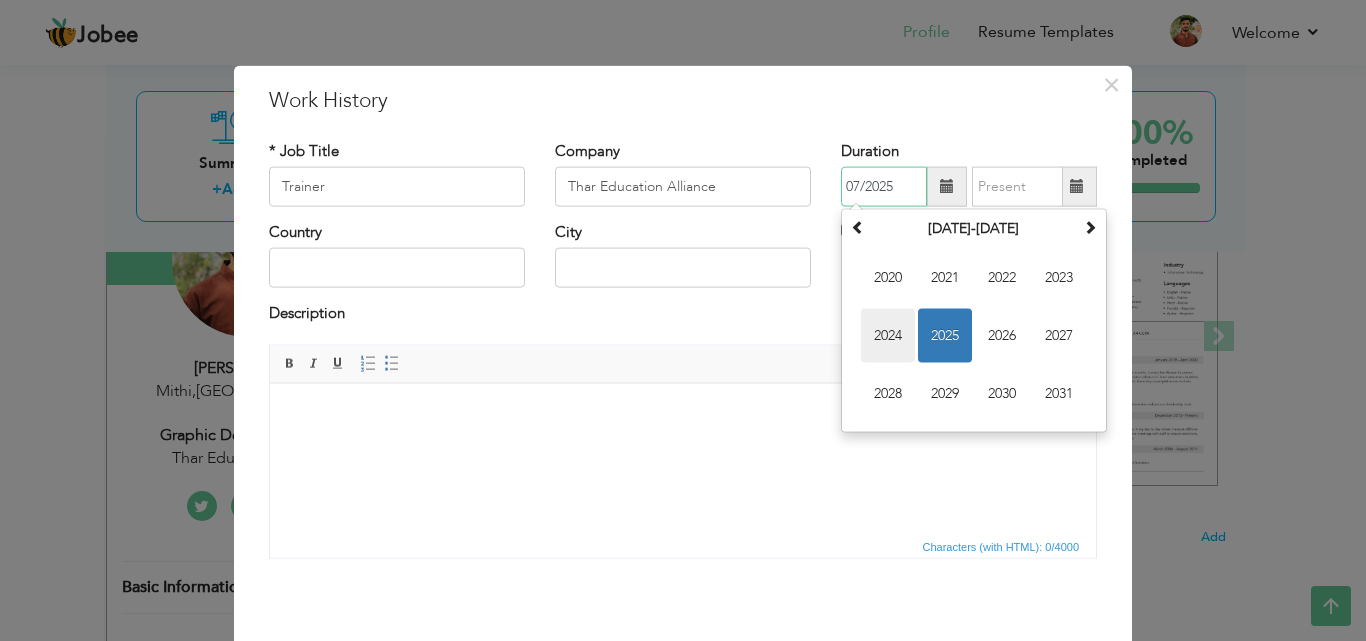 click on "2024" at bounding box center [888, 336] 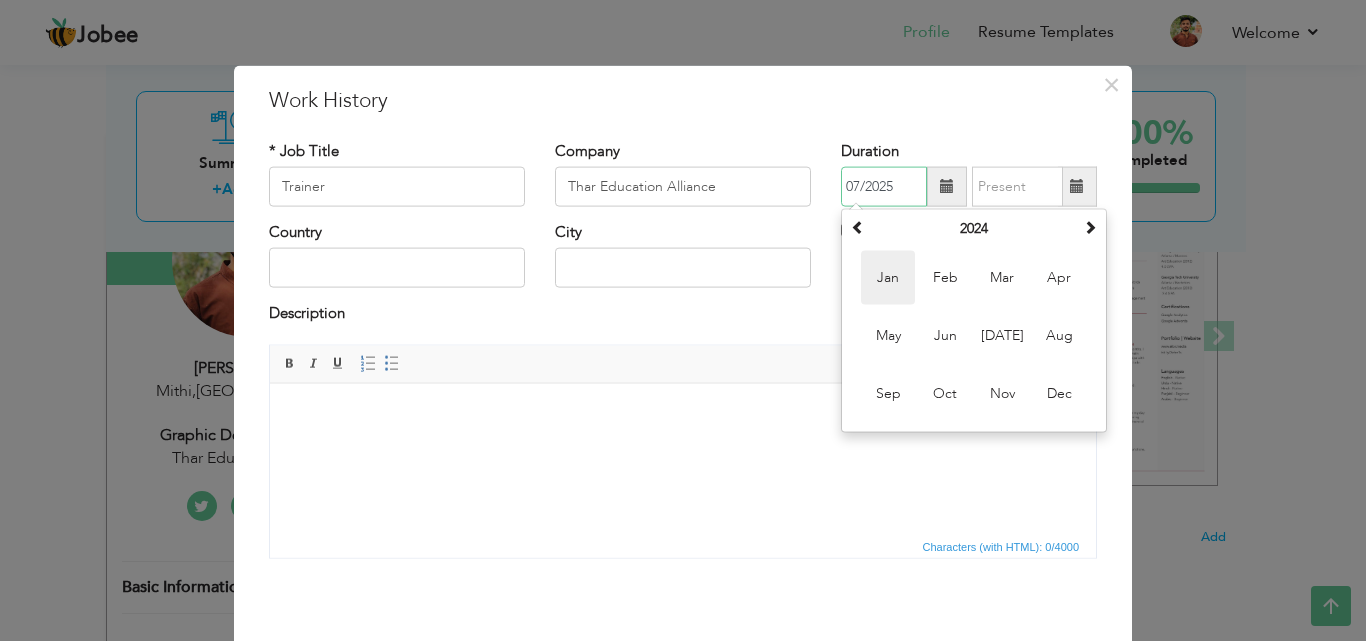 click on "Jan" at bounding box center (888, 278) 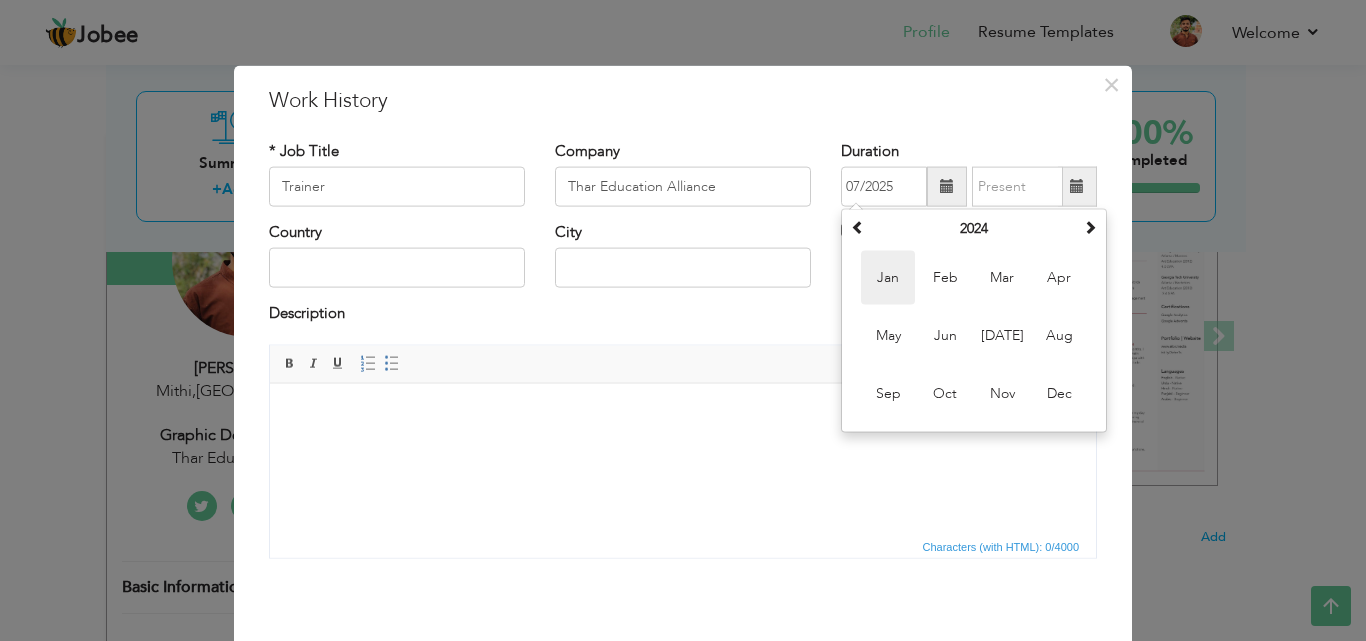 type on "01/2024" 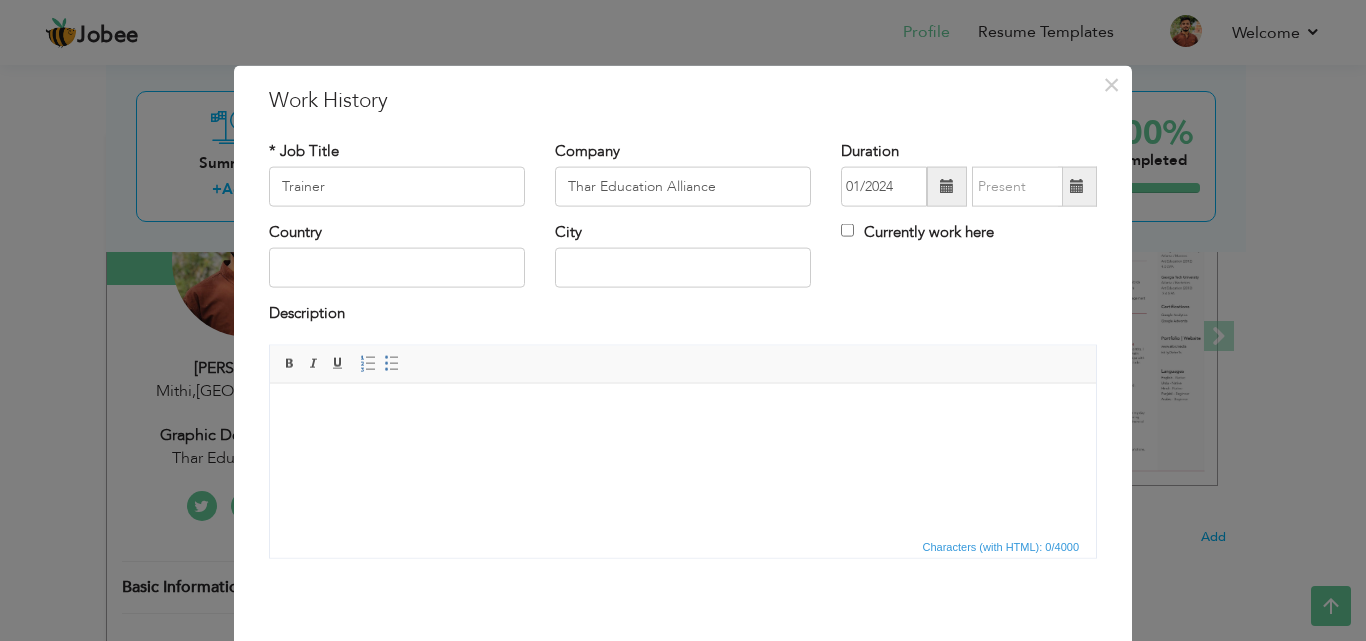 click at bounding box center (1077, 187) 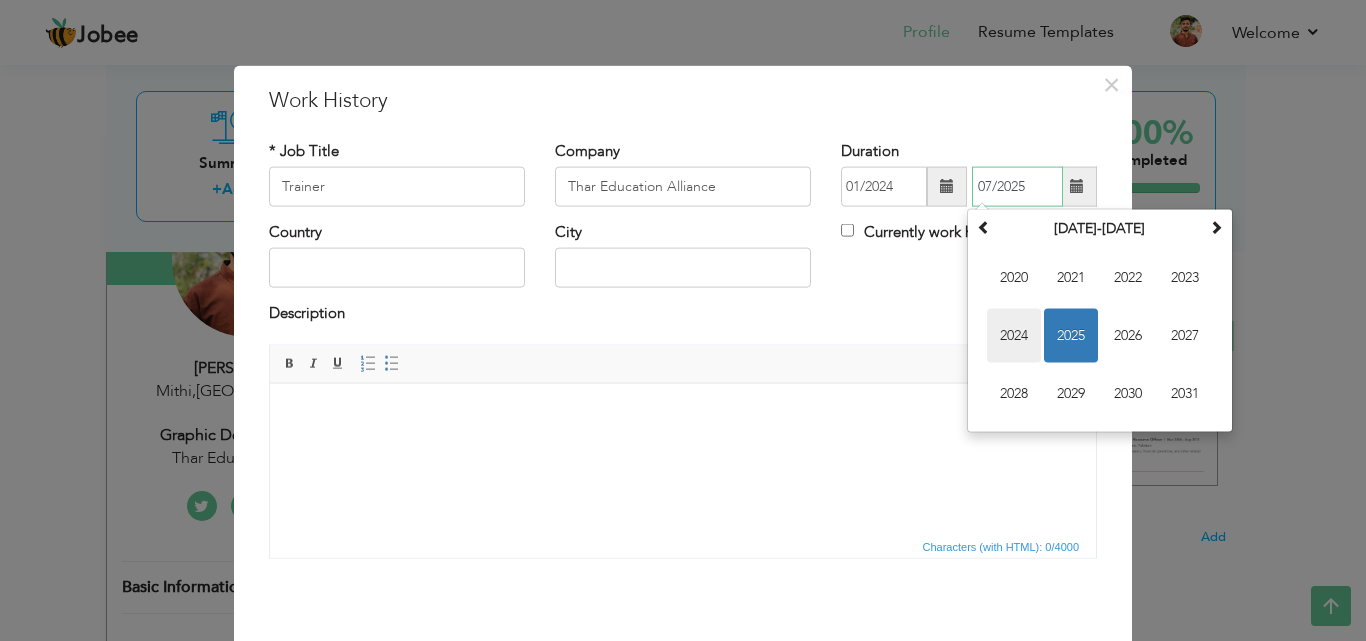 click on "2024" at bounding box center (1014, 336) 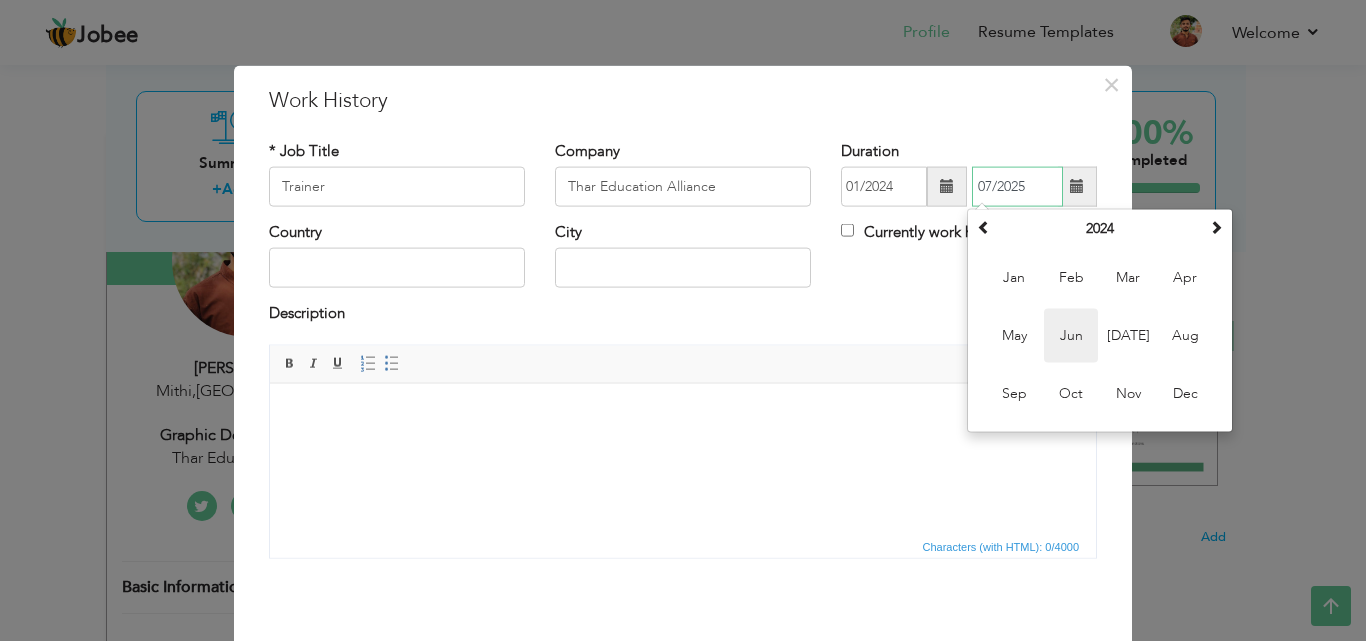 click on "Jun" at bounding box center [1071, 336] 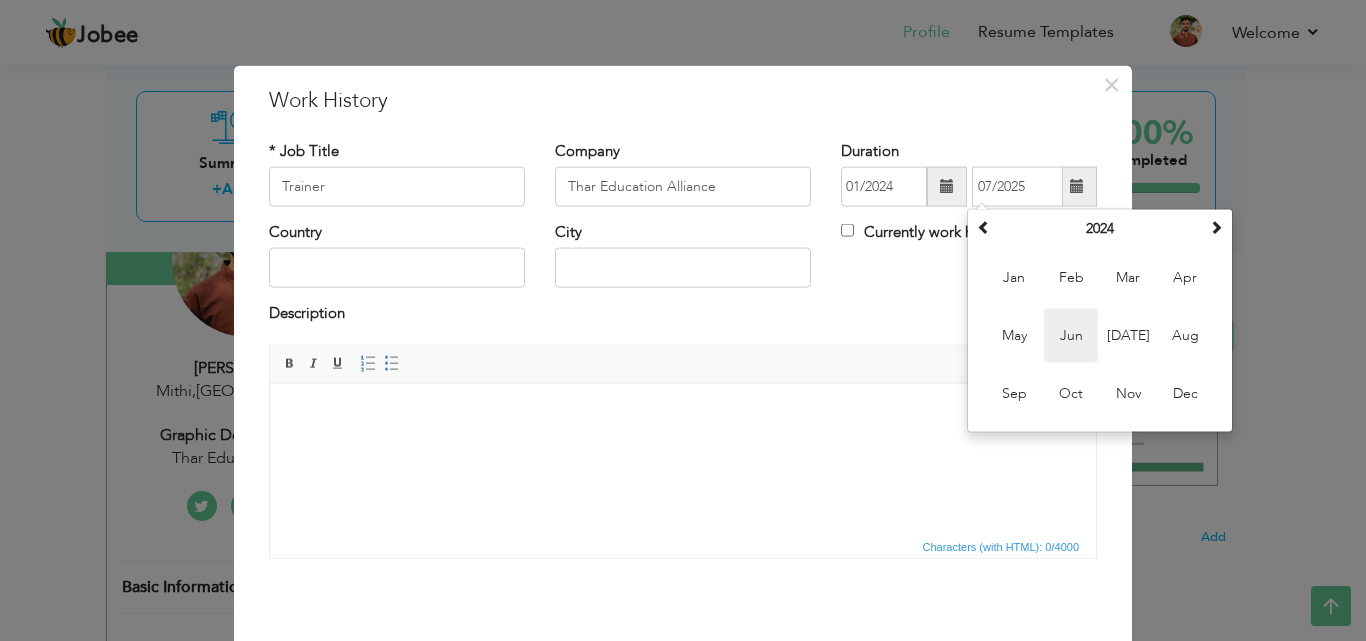 type on "06/2024" 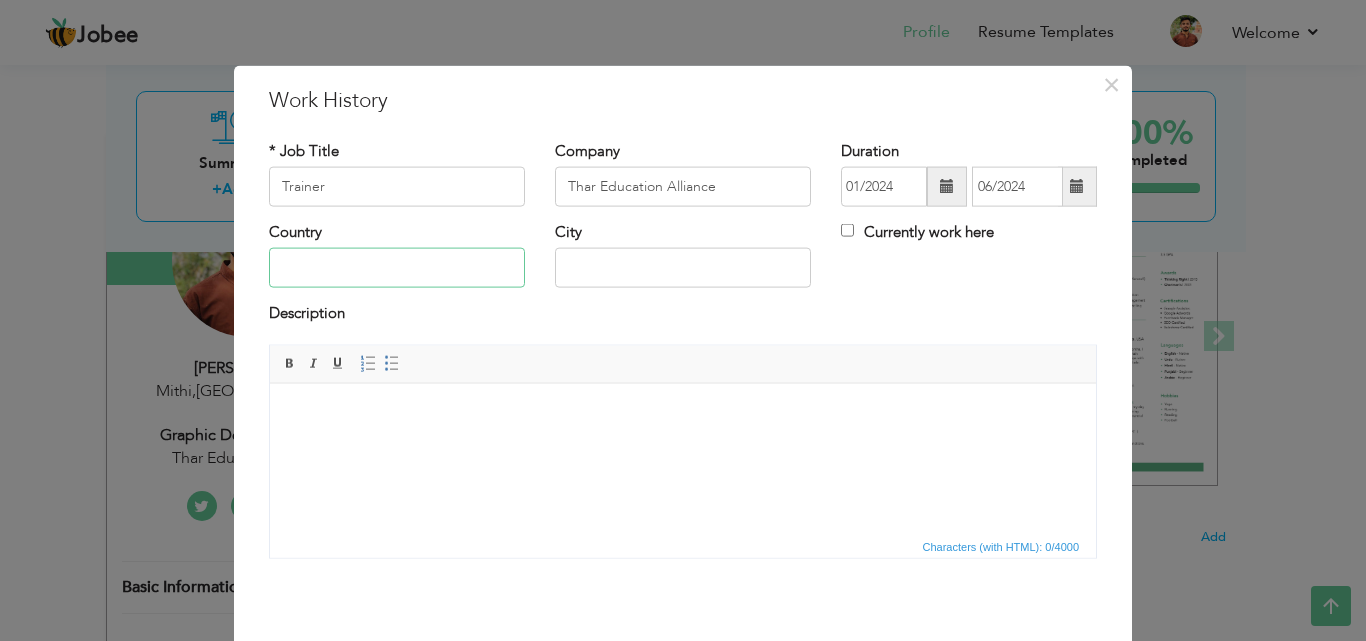 click at bounding box center [397, 268] 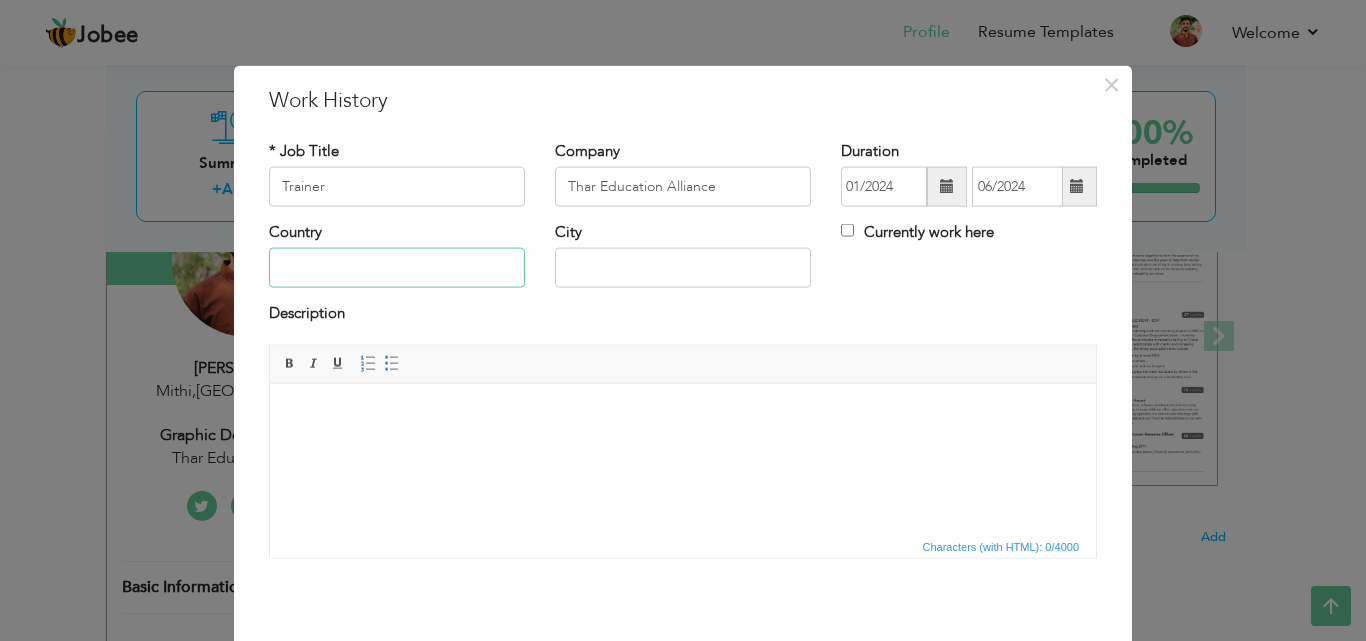 type on "M" 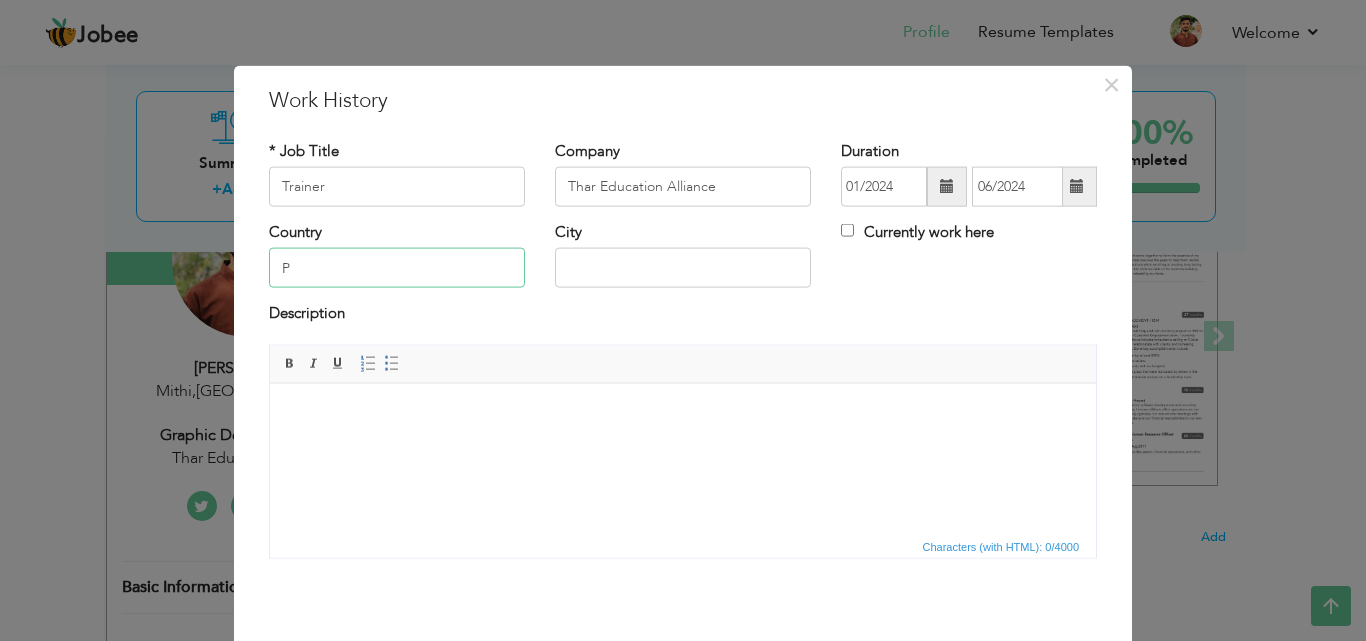 type on "[GEOGRAPHIC_DATA]" 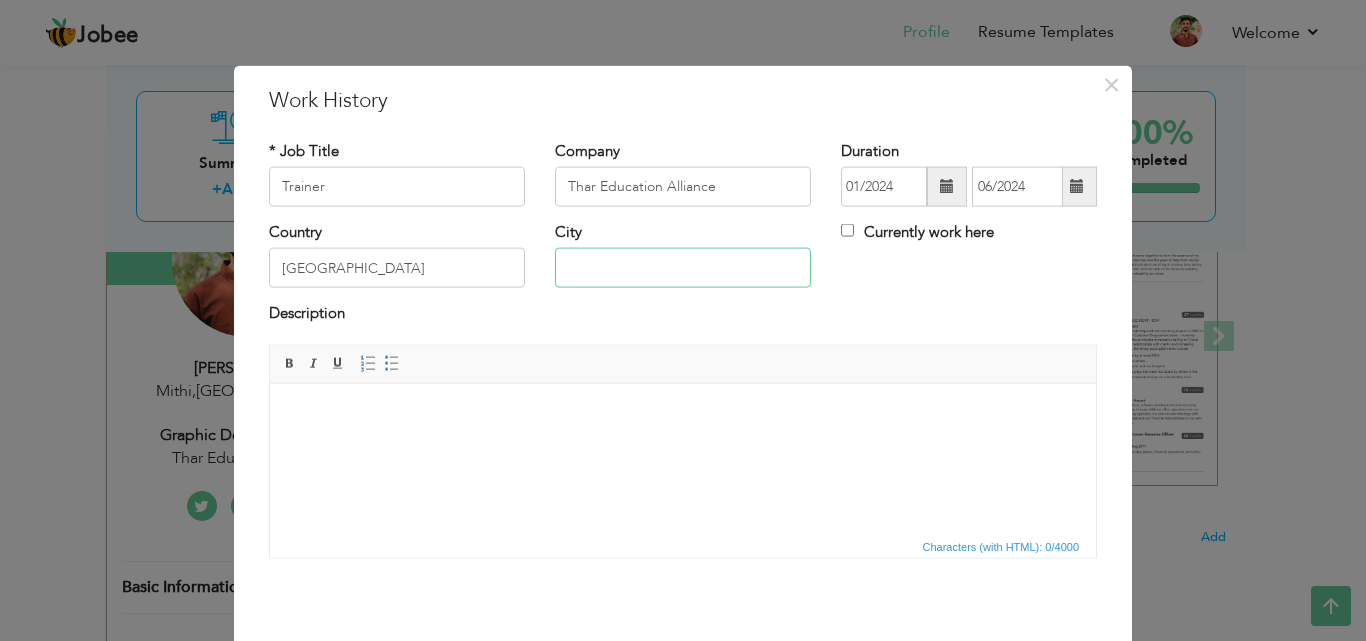 type on "Mithi" 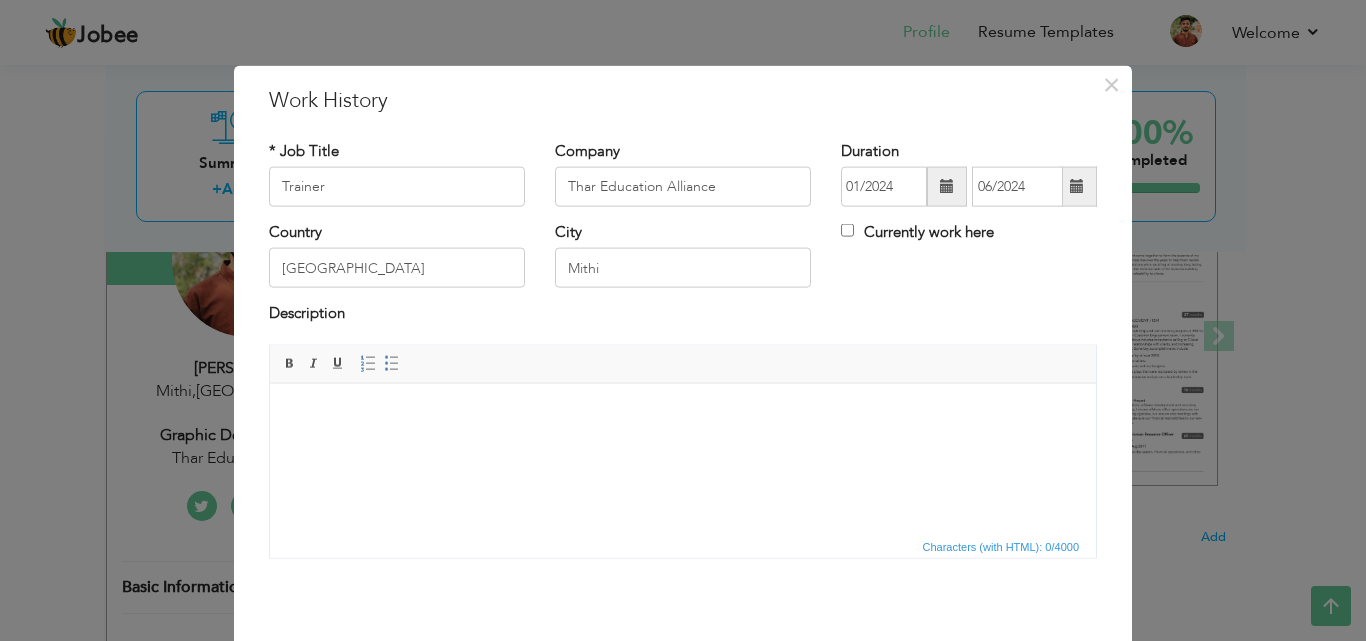 click at bounding box center (683, 413) 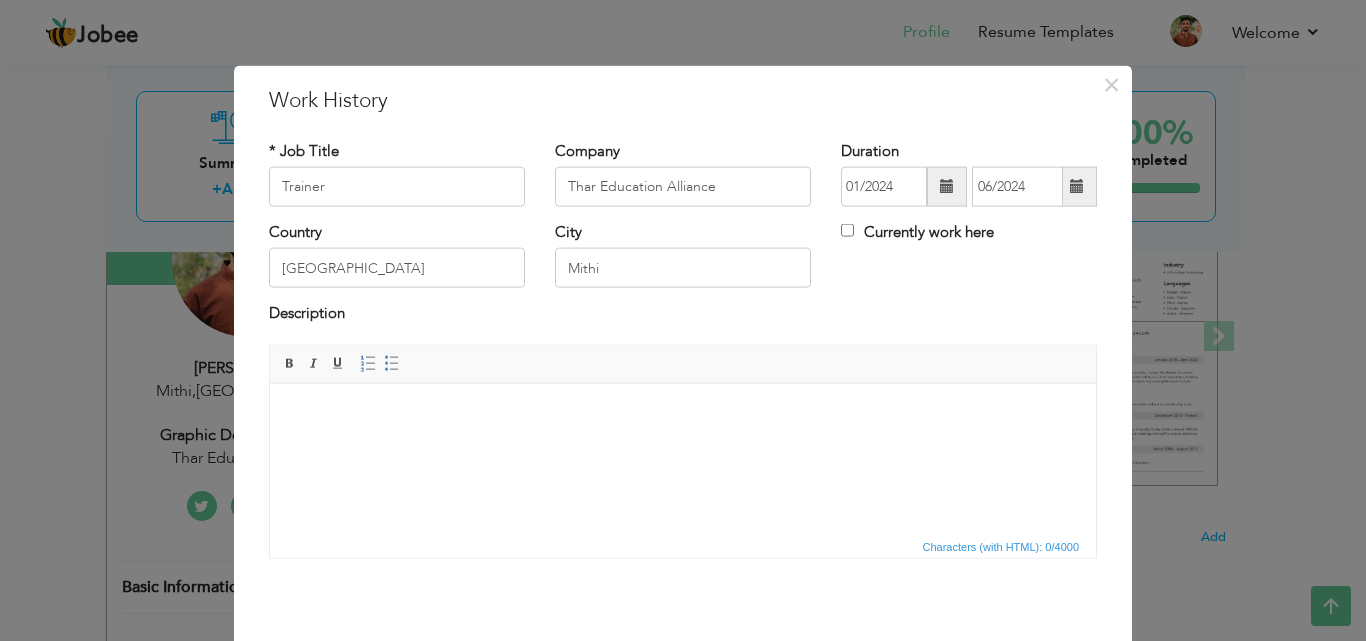 type 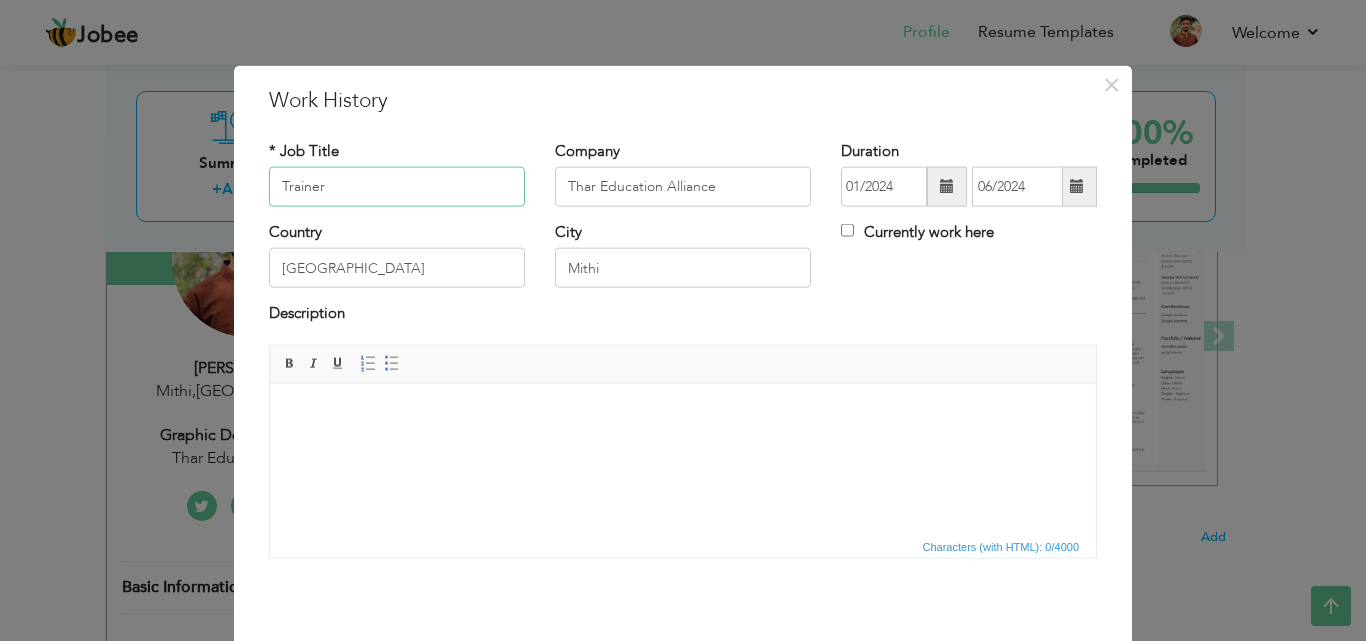 click on "Trainer" at bounding box center [397, 187] 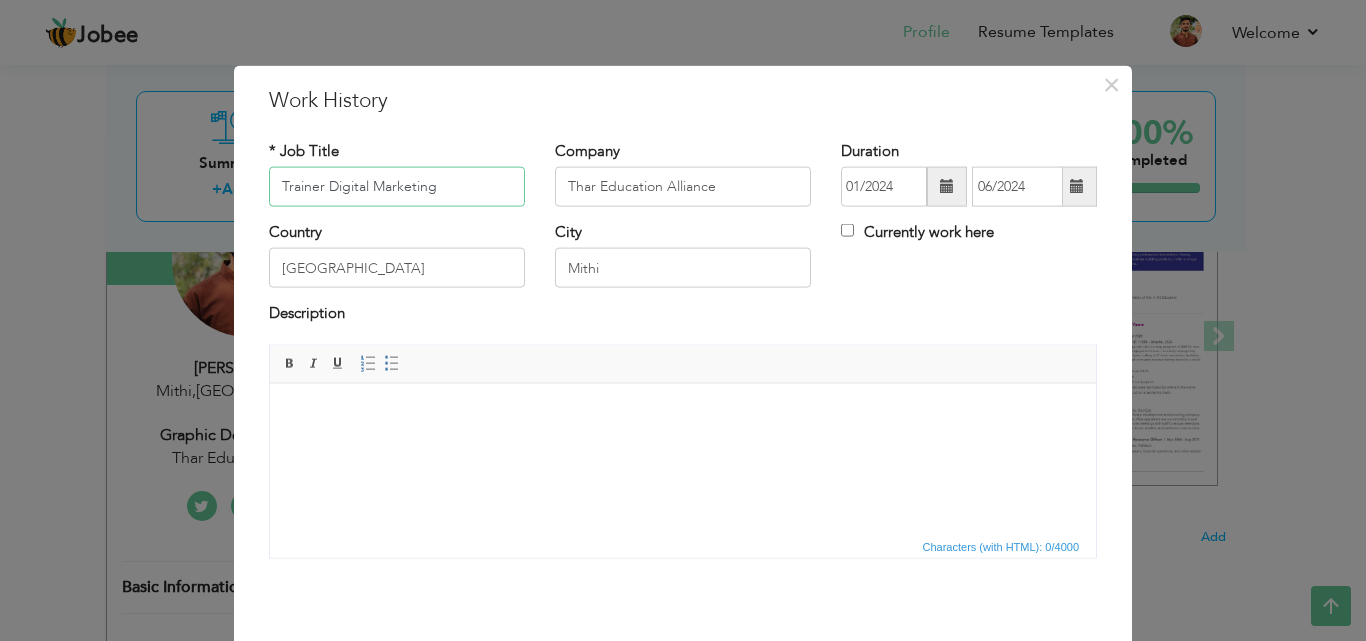 type on "Trainer Digital Marketing" 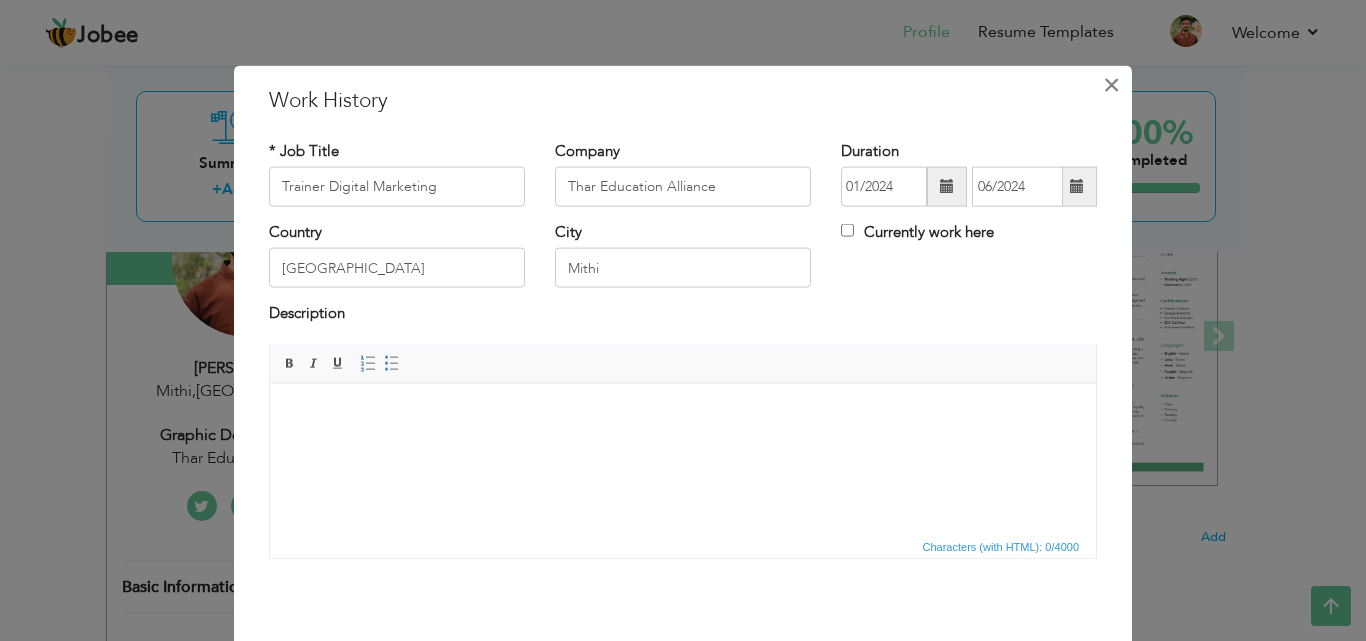click on "×" at bounding box center (1111, 84) 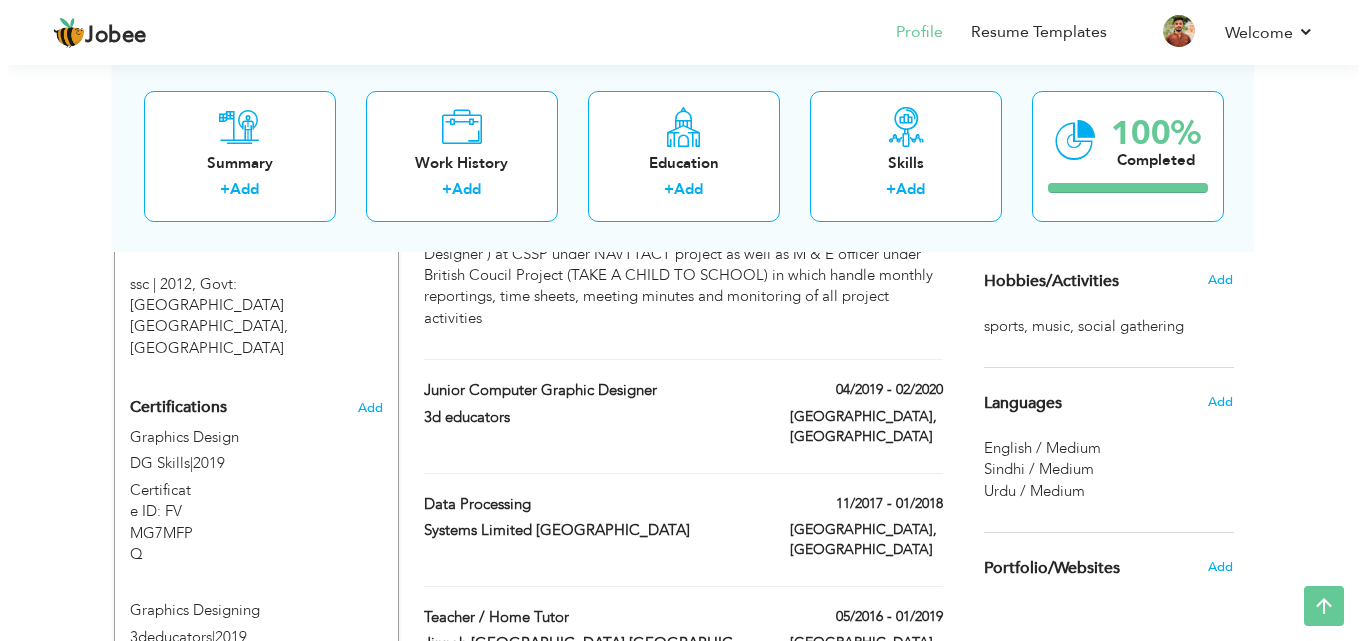 scroll, scrollTop: 1008, scrollLeft: 0, axis: vertical 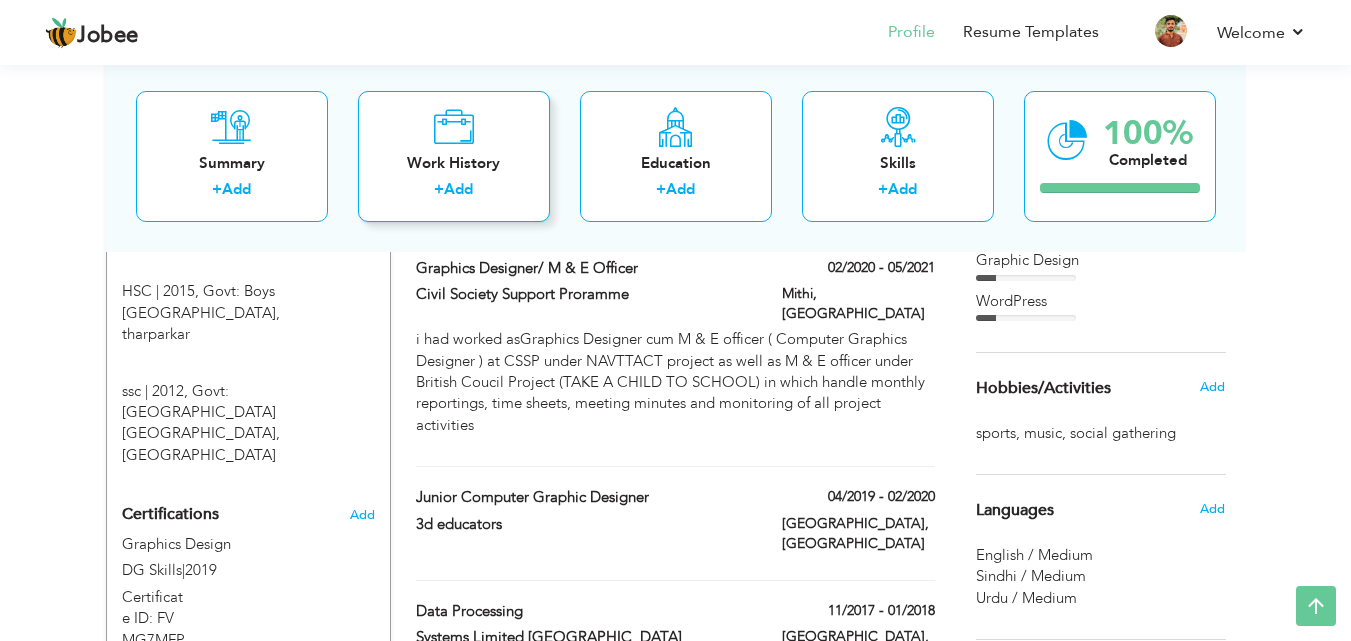 click on "Work History
+  Add" at bounding box center (454, 155) 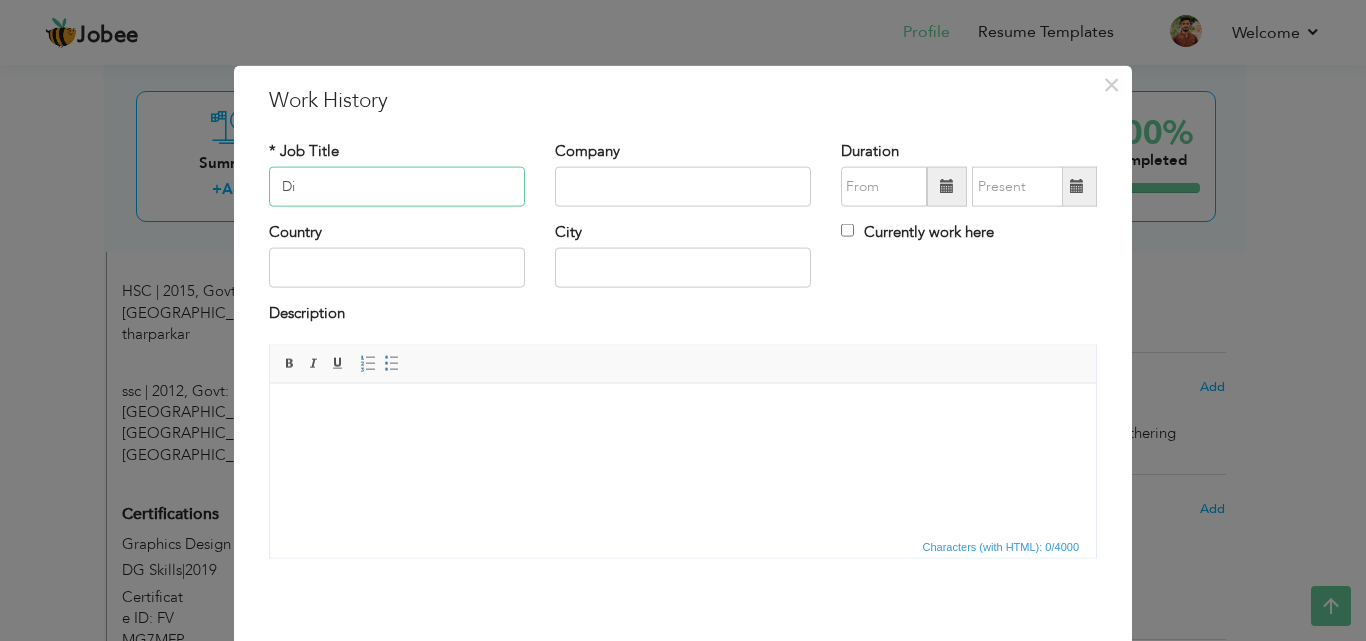 type on "D" 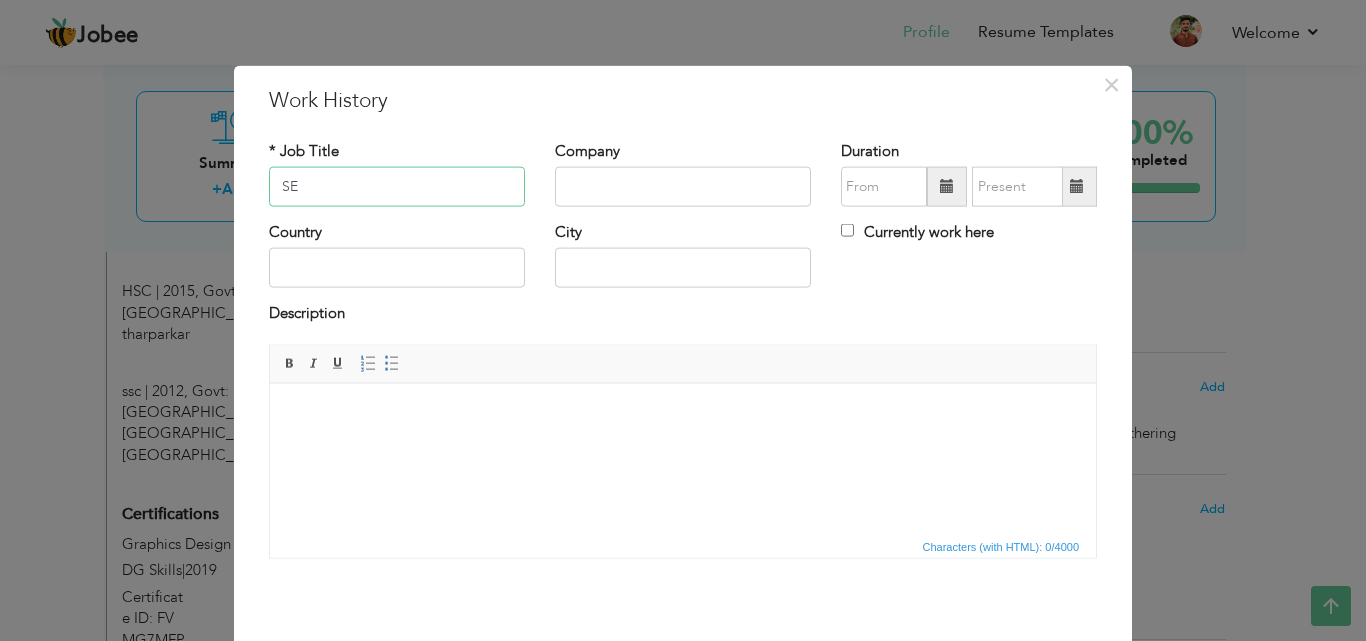 type on "S" 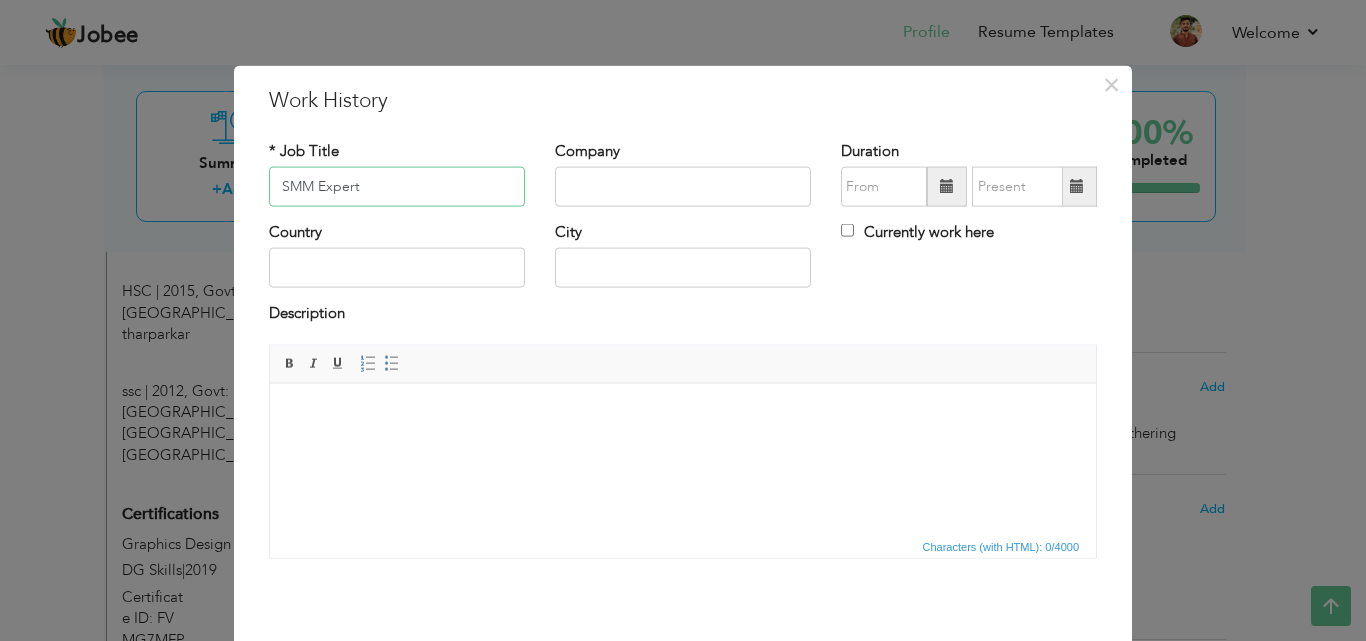 type on "SMM Expert" 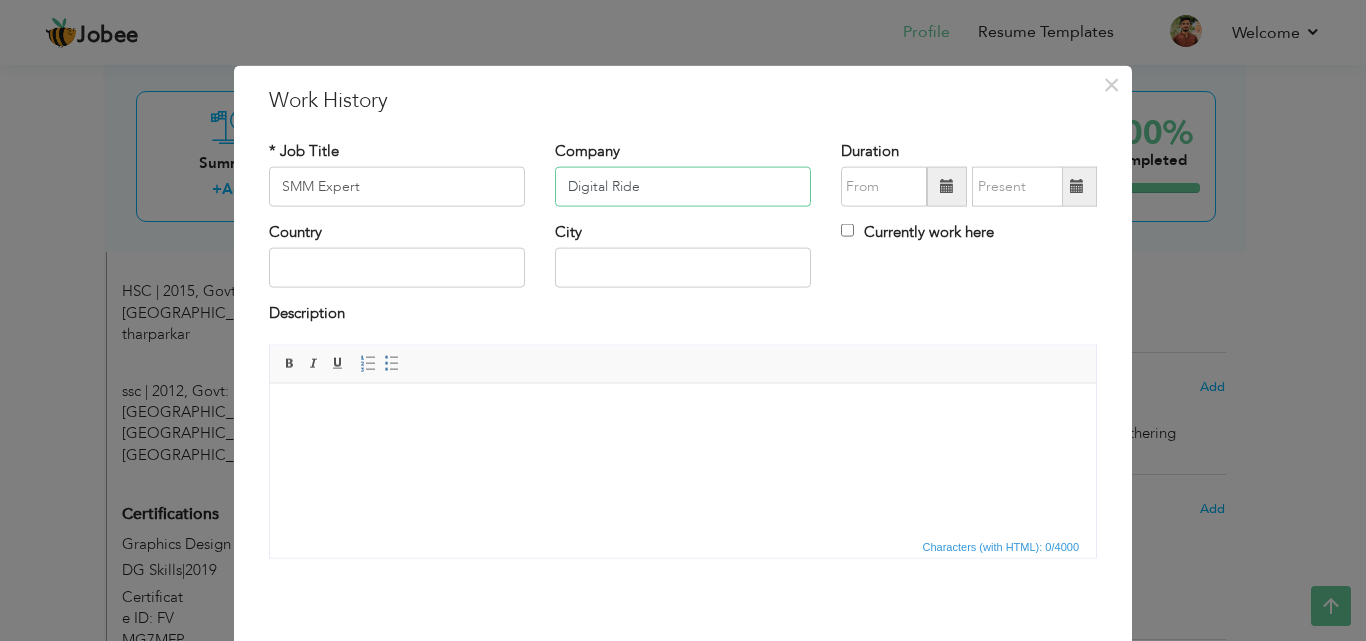 type on "Digital Ride" 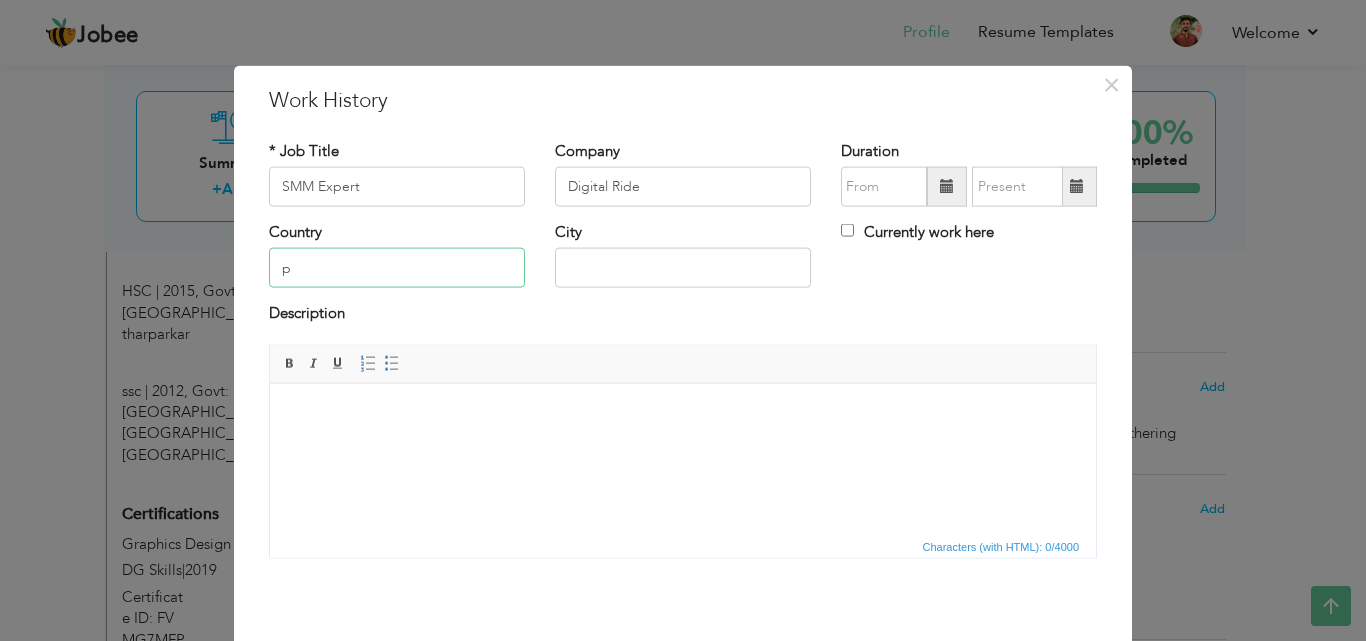 type on "[GEOGRAPHIC_DATA]" 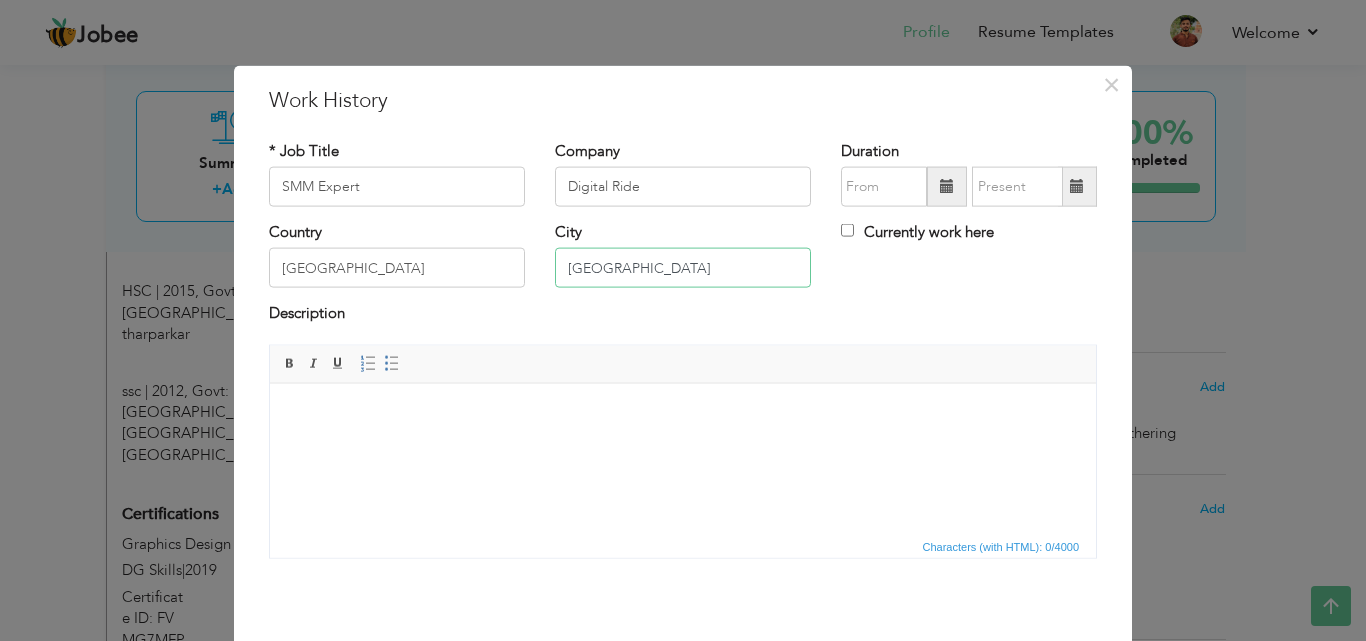 type on "Karachi" 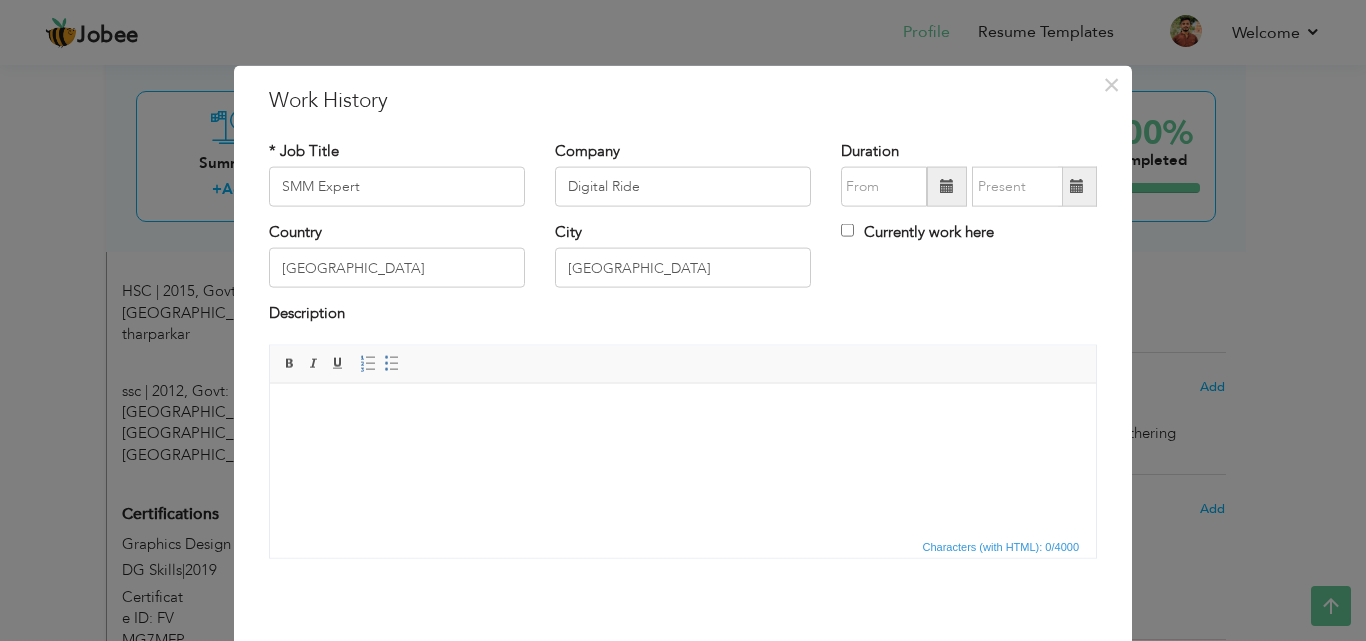 click at bounding box center [947, 187] 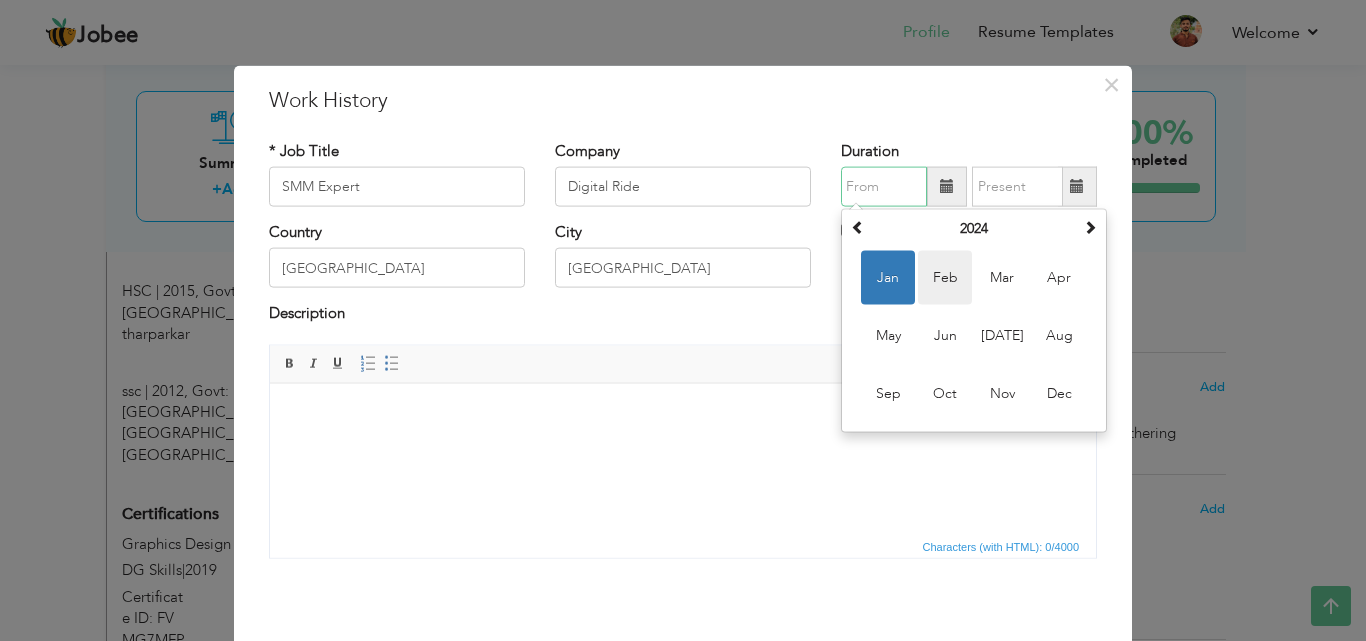 click on "Feb" at bounding box center (945, 278) 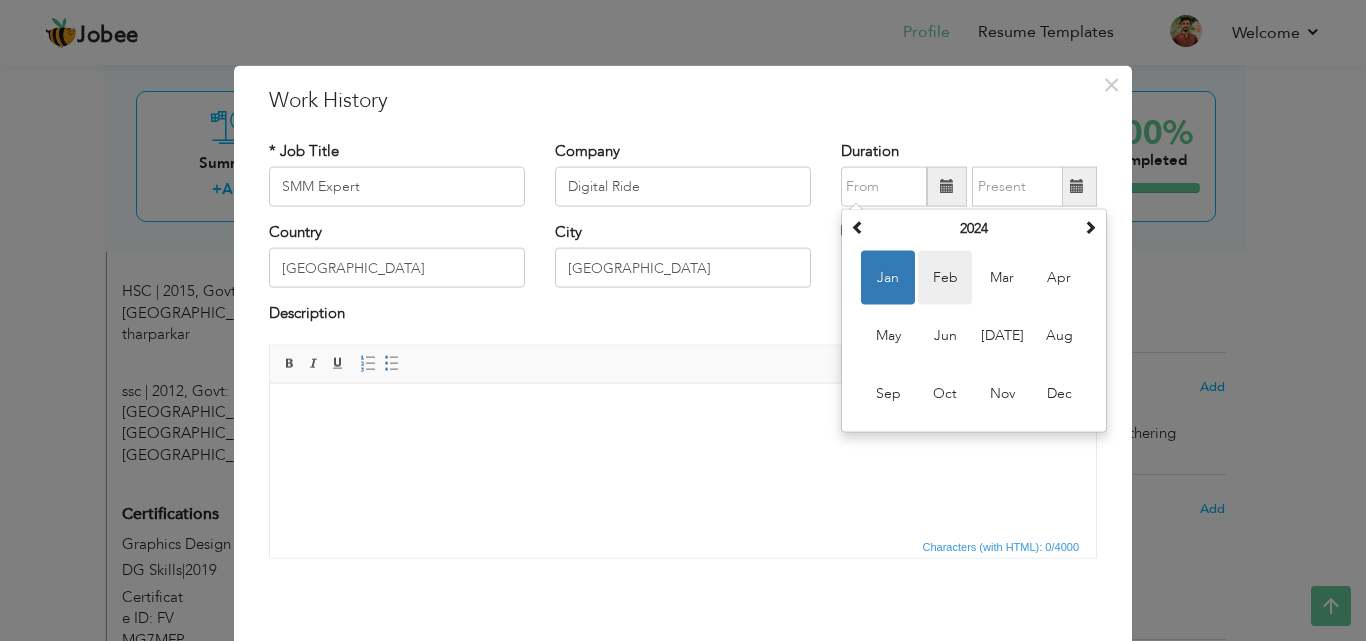 type on "02/2024" 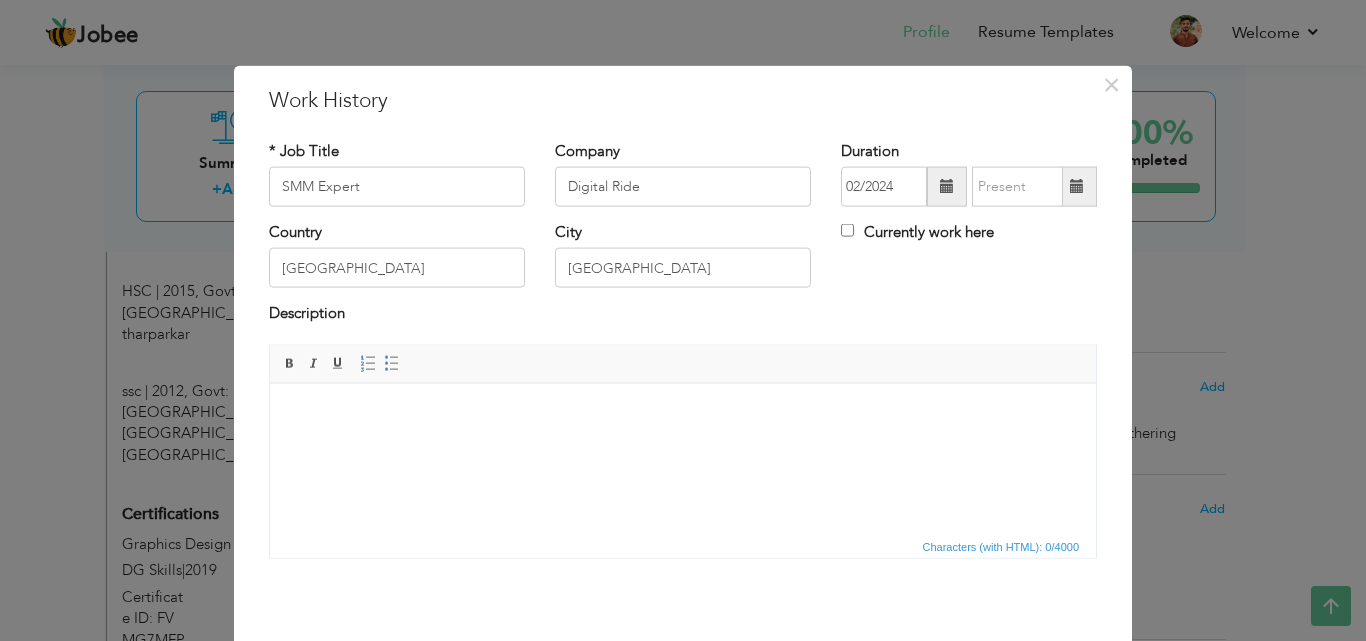click at bounding box center (1077, 186) 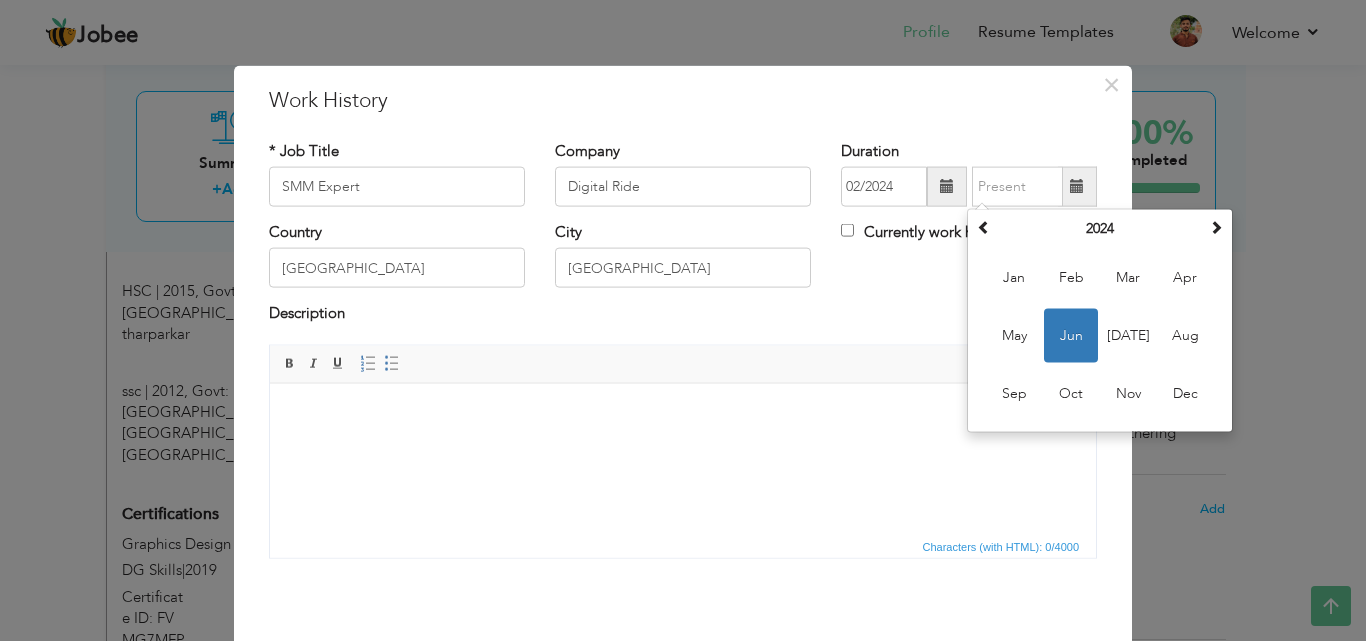 click at bounding box center [1077, 186] 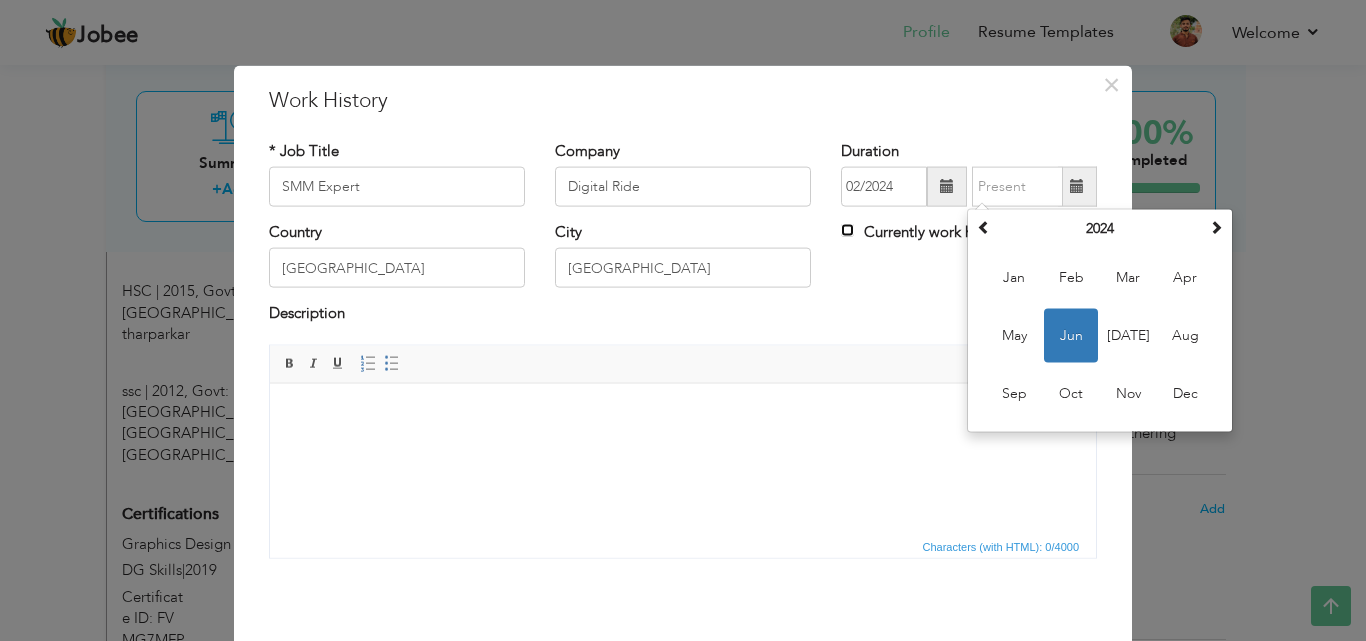 click on "Currently work here" at bounding box center [847, 230] 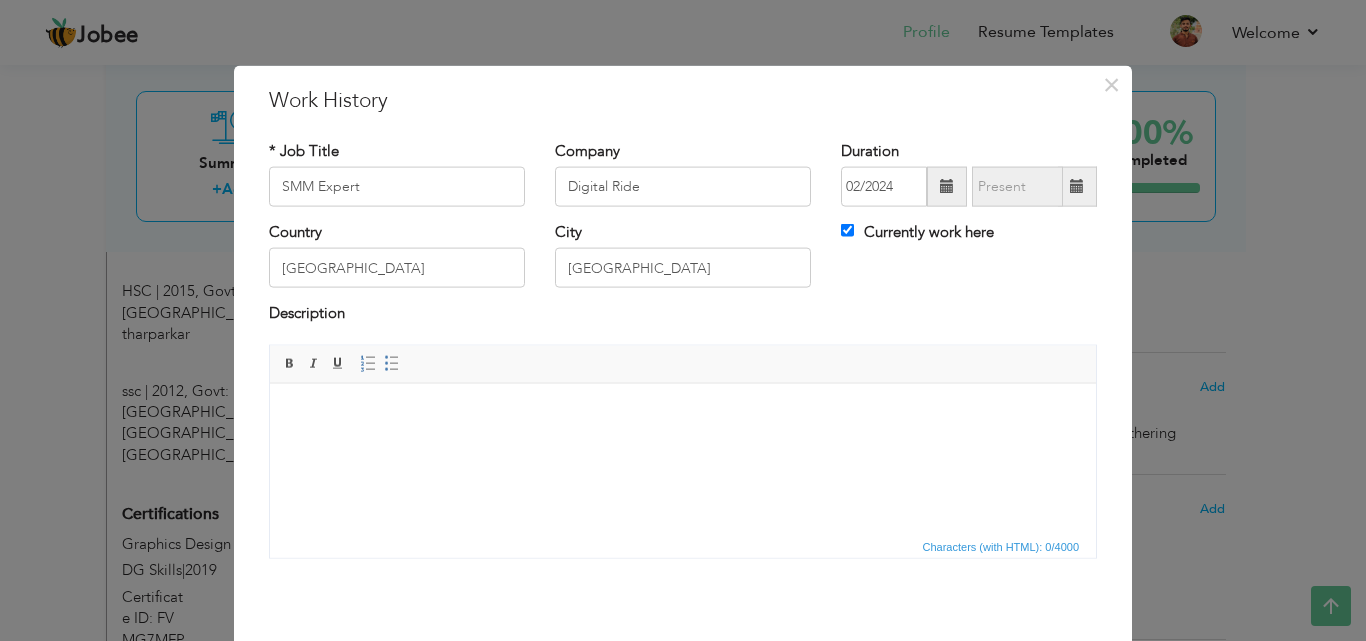 click at bounding box center [683, 413] 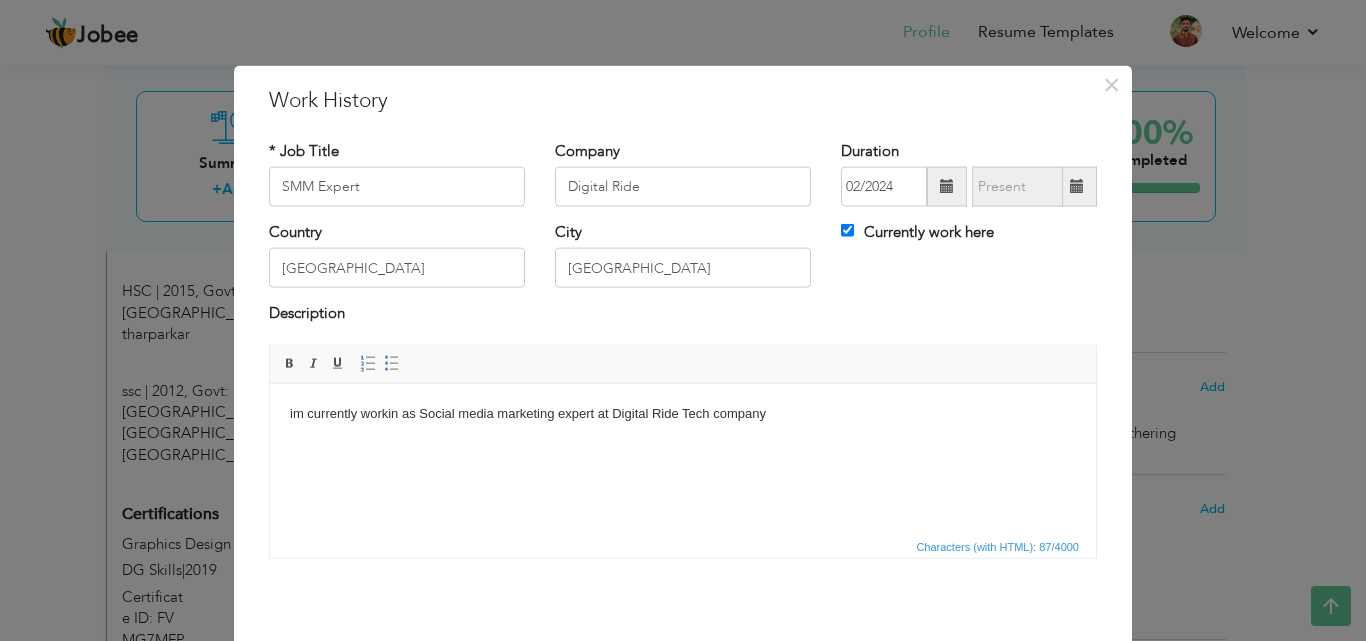 click on "im currently workin as Social media marketing expert at Digital Ride Tech company" at bounding box center [683, 413] 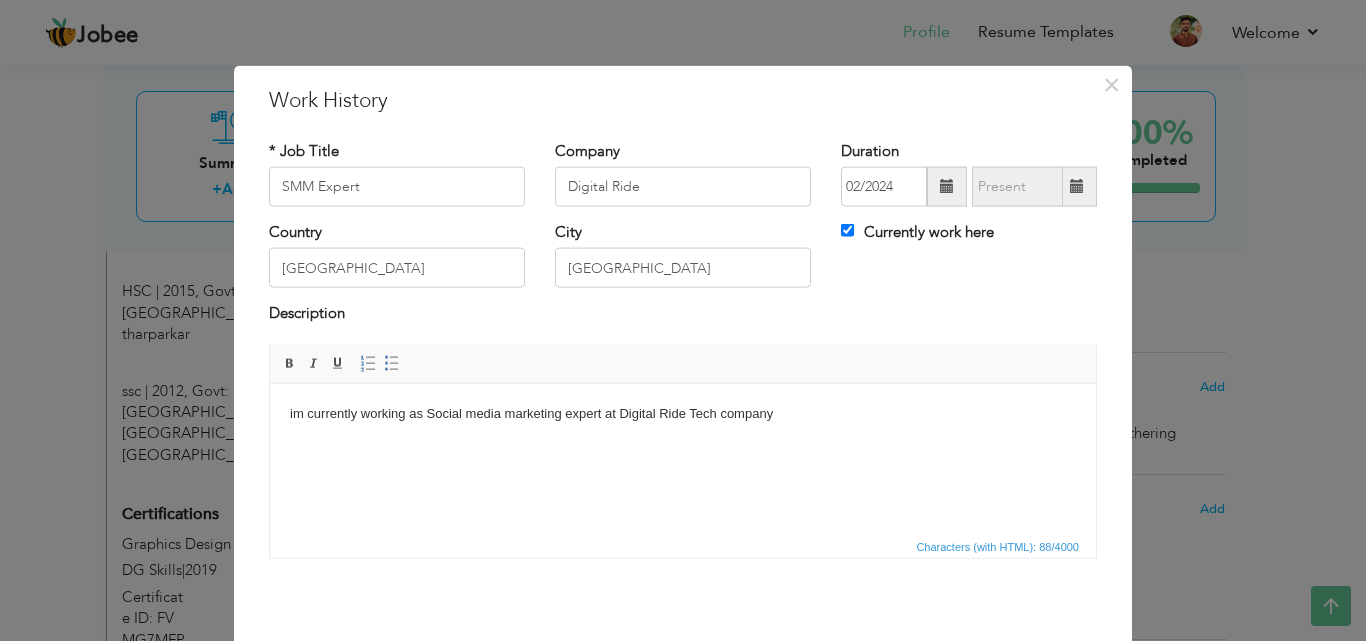 click on "im currently working as Social media marketing expert at Digital Ride Tech company" at bounding box center (683, 413) 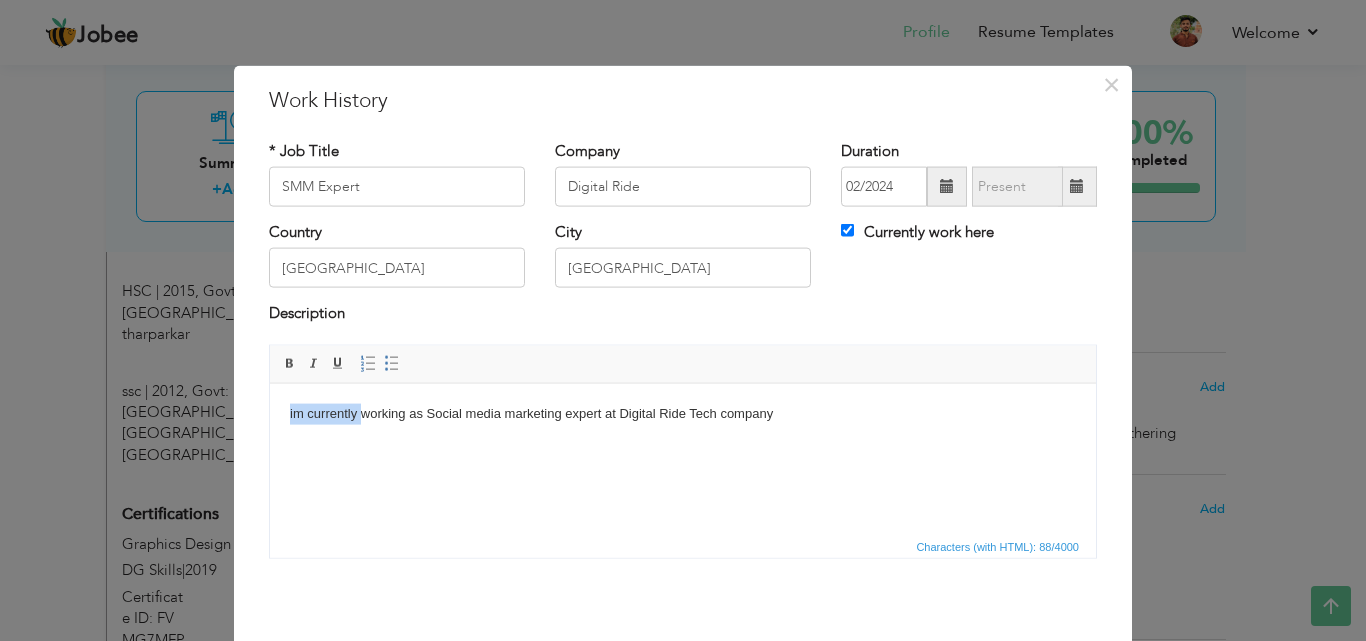 drag, startPoint x: 359, startPoint y: 413, endPoint x: 259, endPoint y: 413, distance: 100 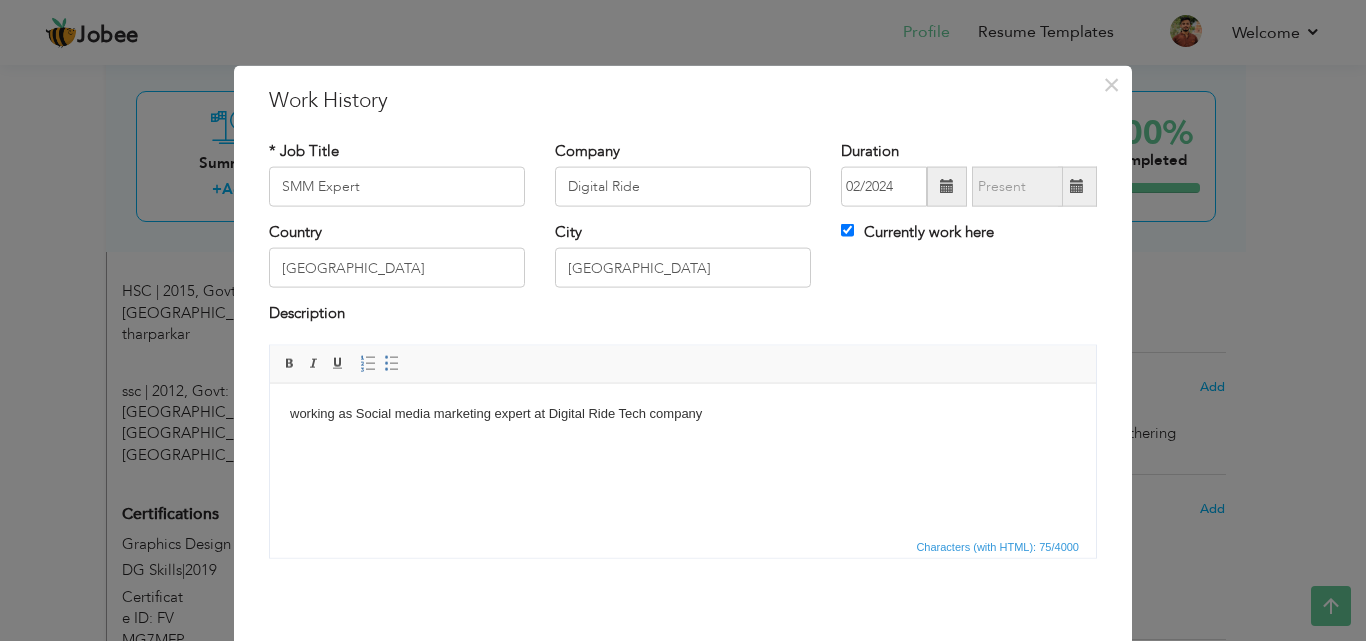 click on "working as Social media marketing expert at Digital Ride Tech company" at bounding box center [683, 413] 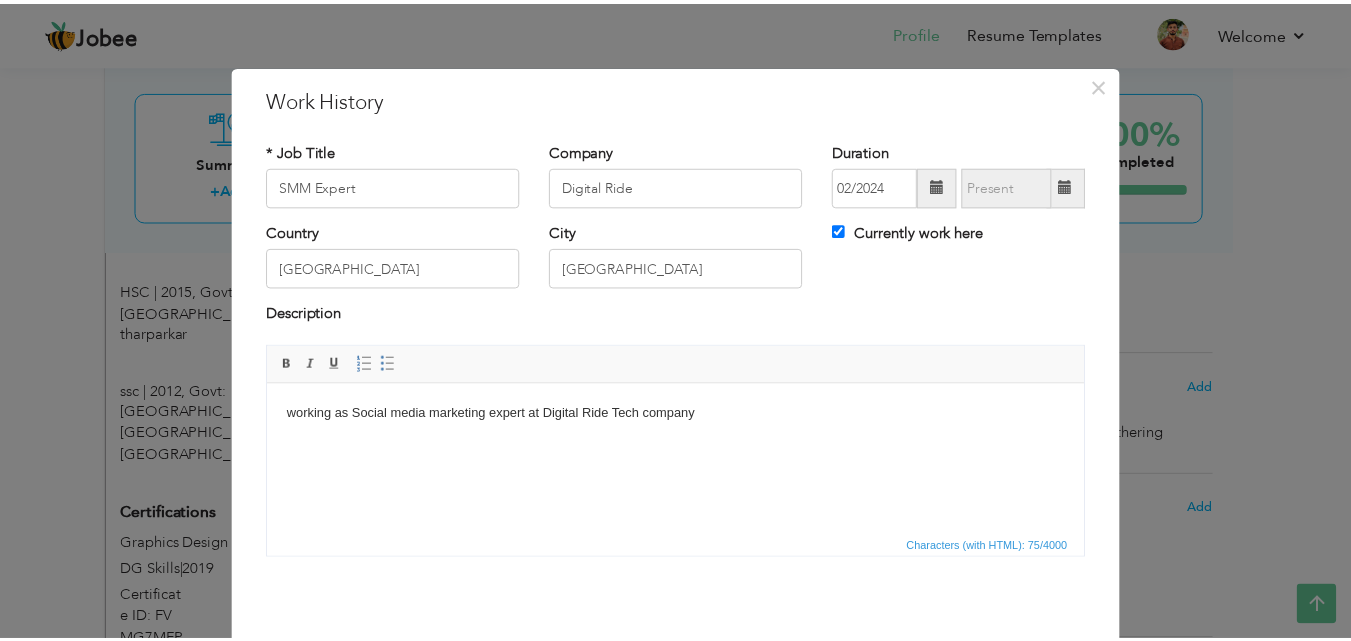 scroll, scrollTop: 79, scrollLeft: 0, axis: vertical 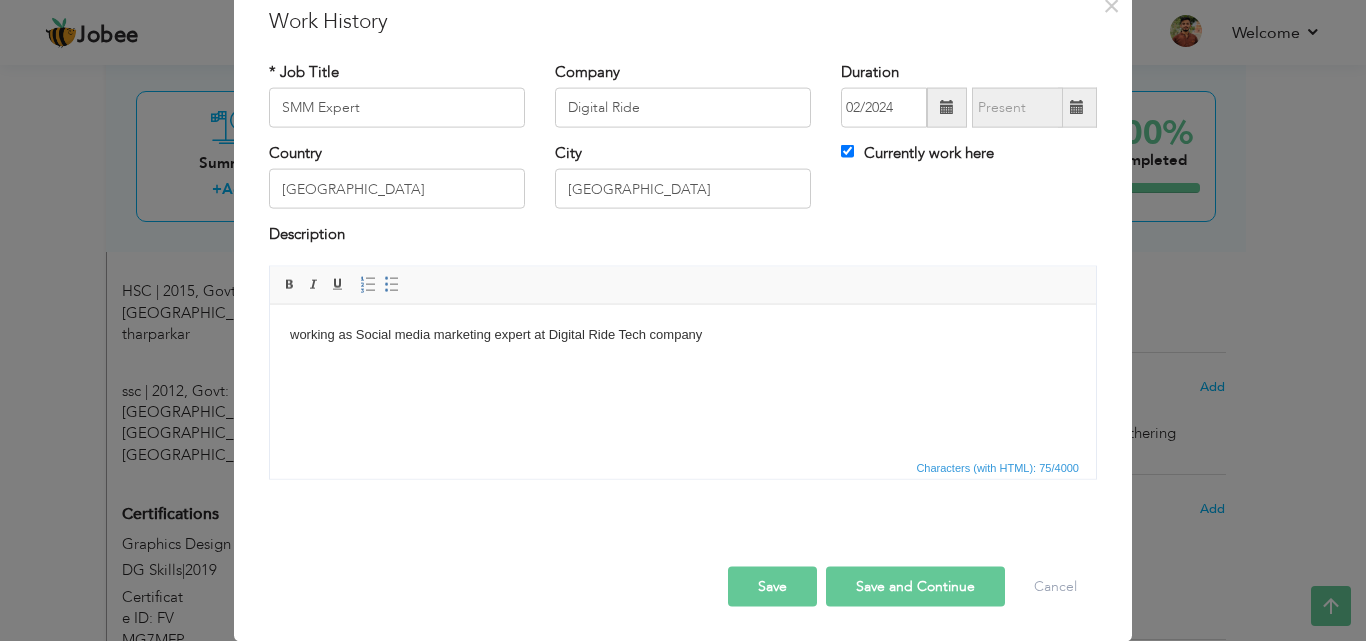 click on "Save" at bounding box center [772, 586] 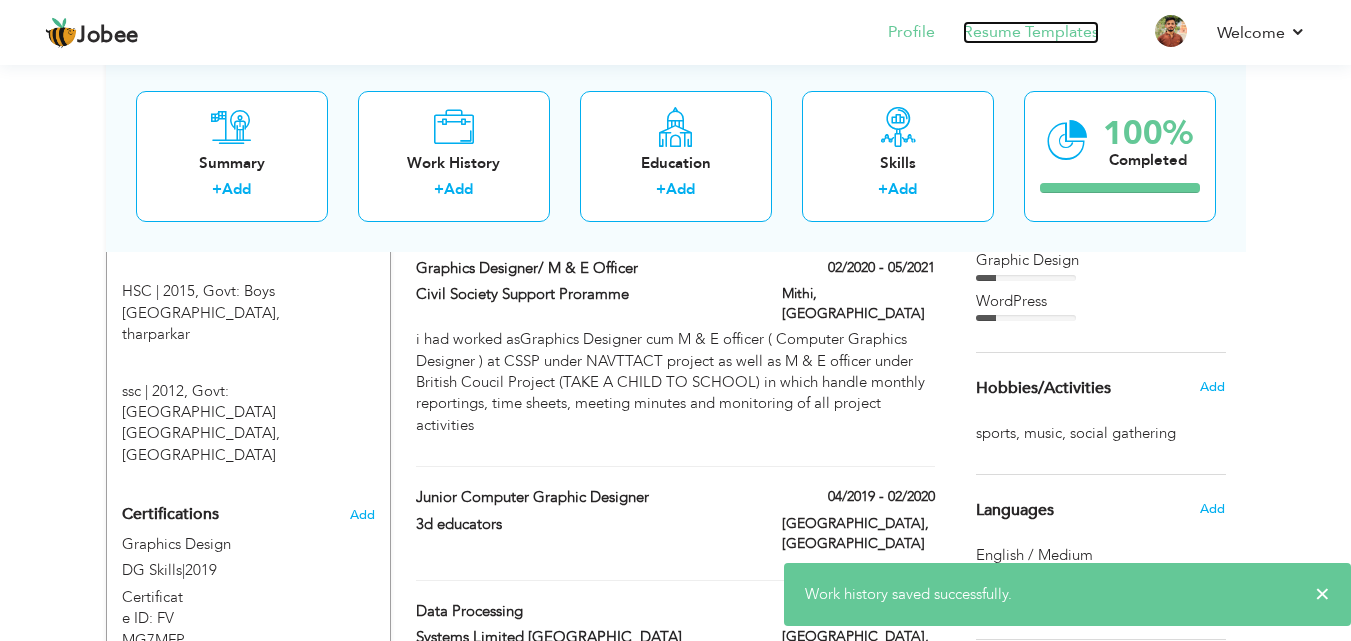 click on "Resume Templates" at bounding box center [1031, 32] 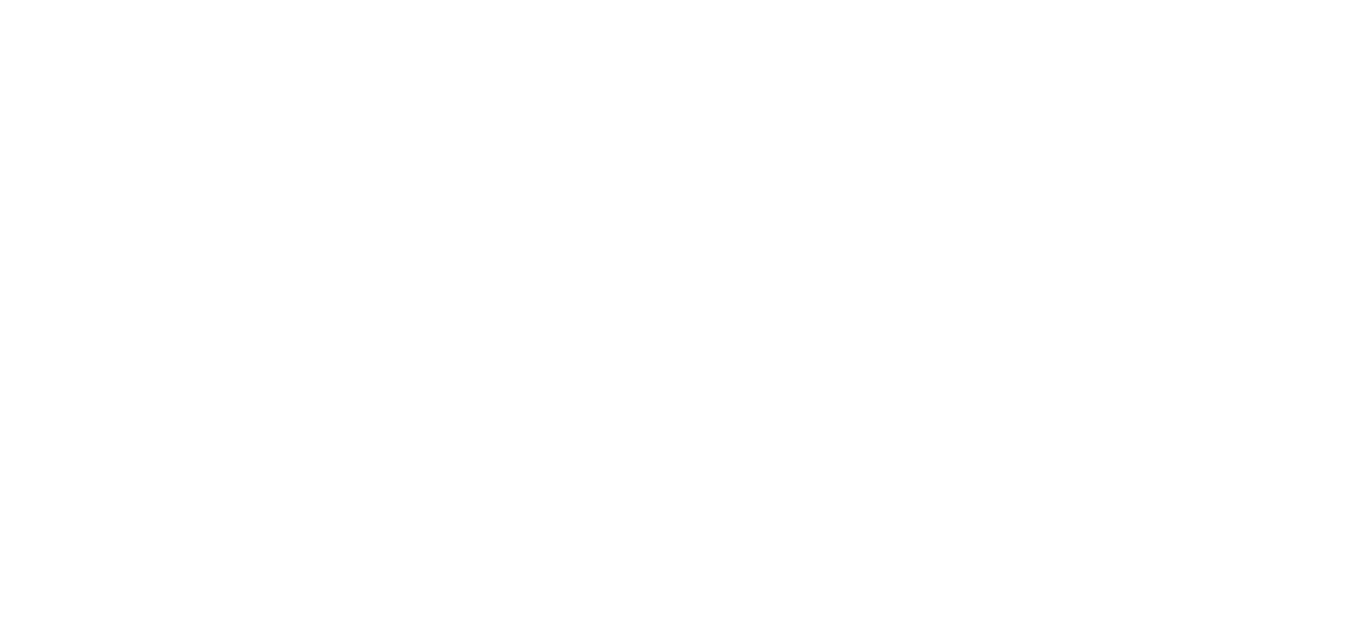 scroll, scrollTop: 0, scrollLeft: 0, axis: both 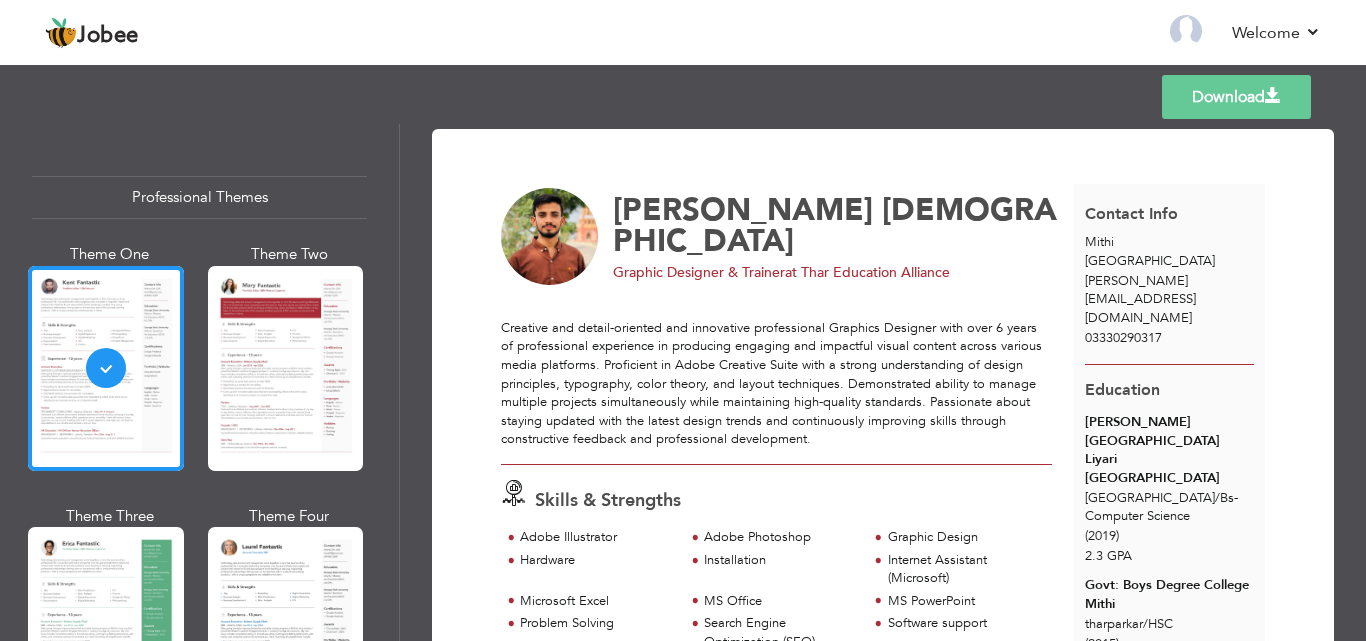 click on "Download
Dileep   shivani
Graphic Designer & Trainer  at Thar Education Alliance
Adobe Photoshop" at bounding box center [883, 382] 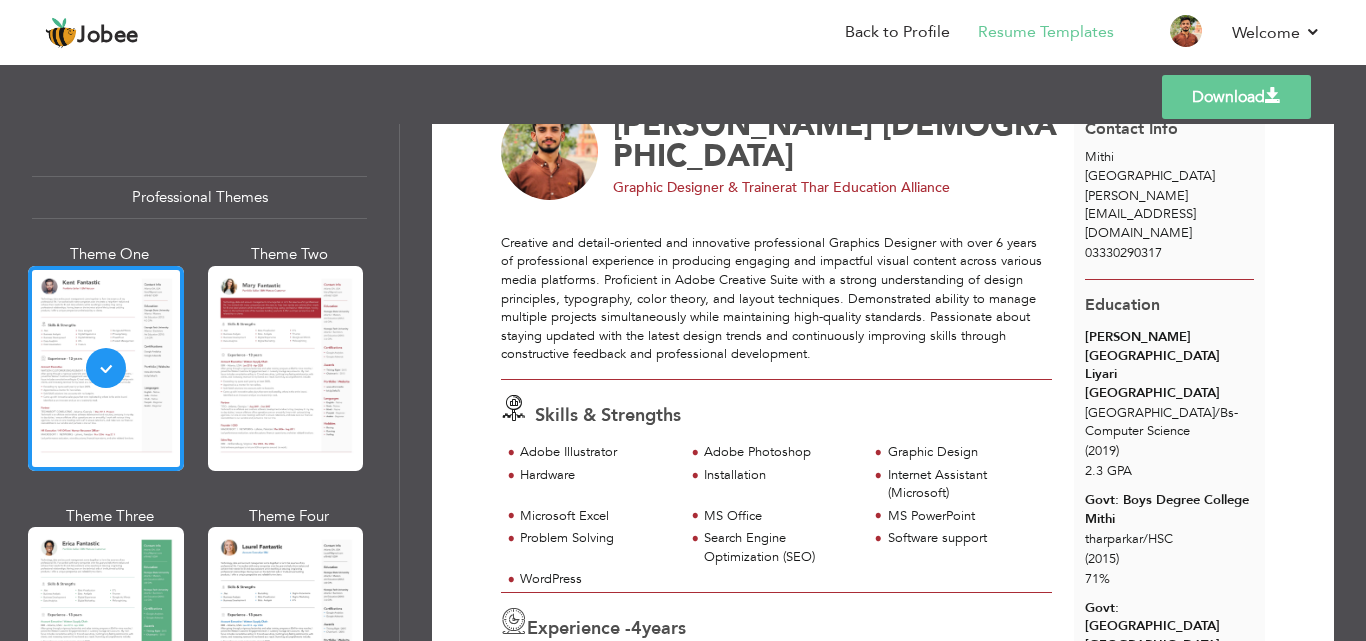 scroll, scrollTop: 143, scrollLeft: 0, axis: vertical 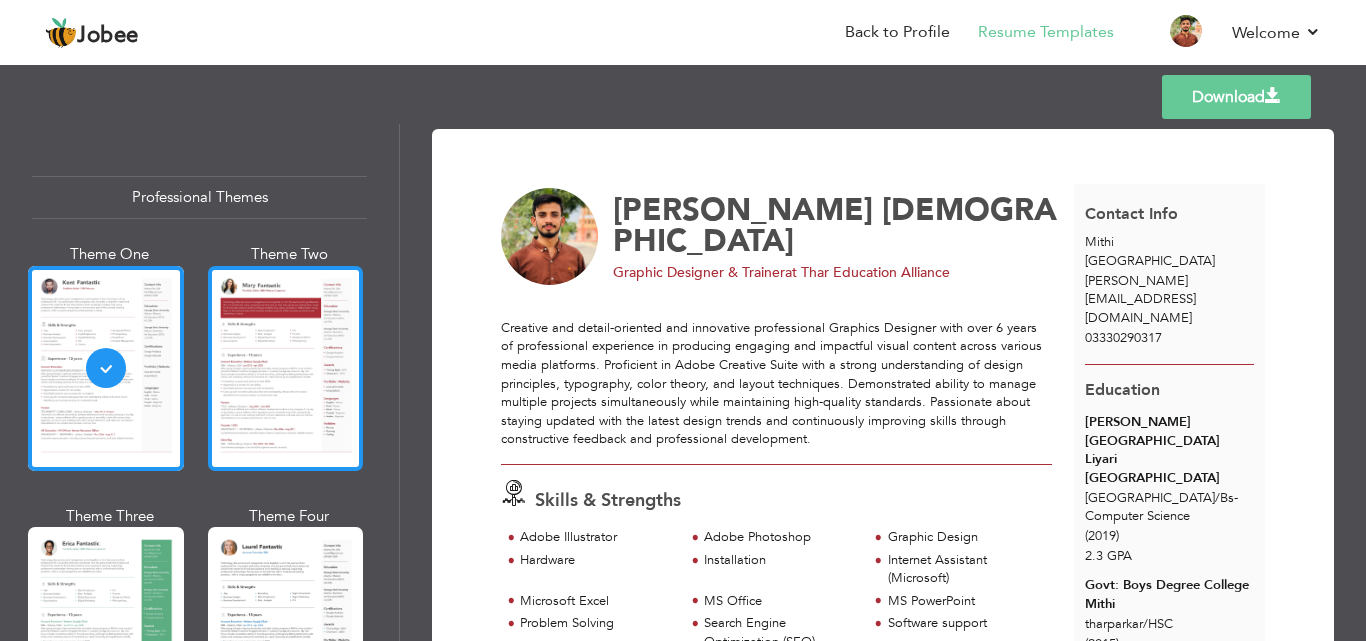 click at bounding box center (286, 368) 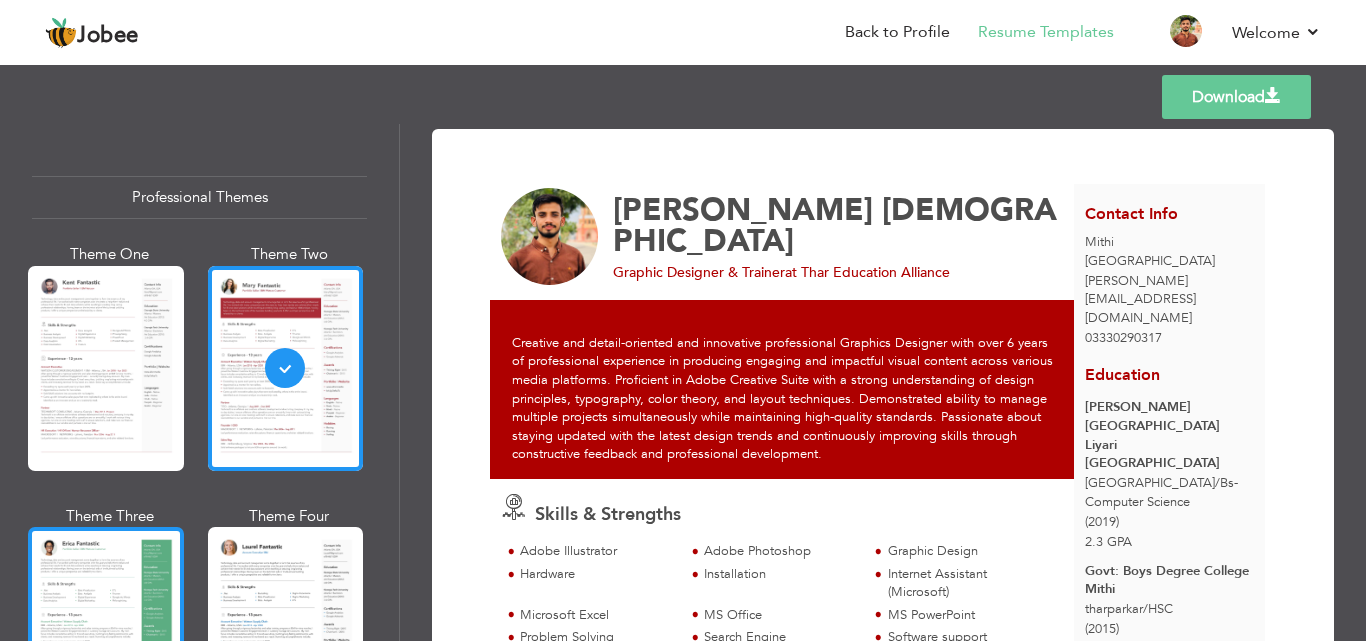 click at bounding box center [106, 629] 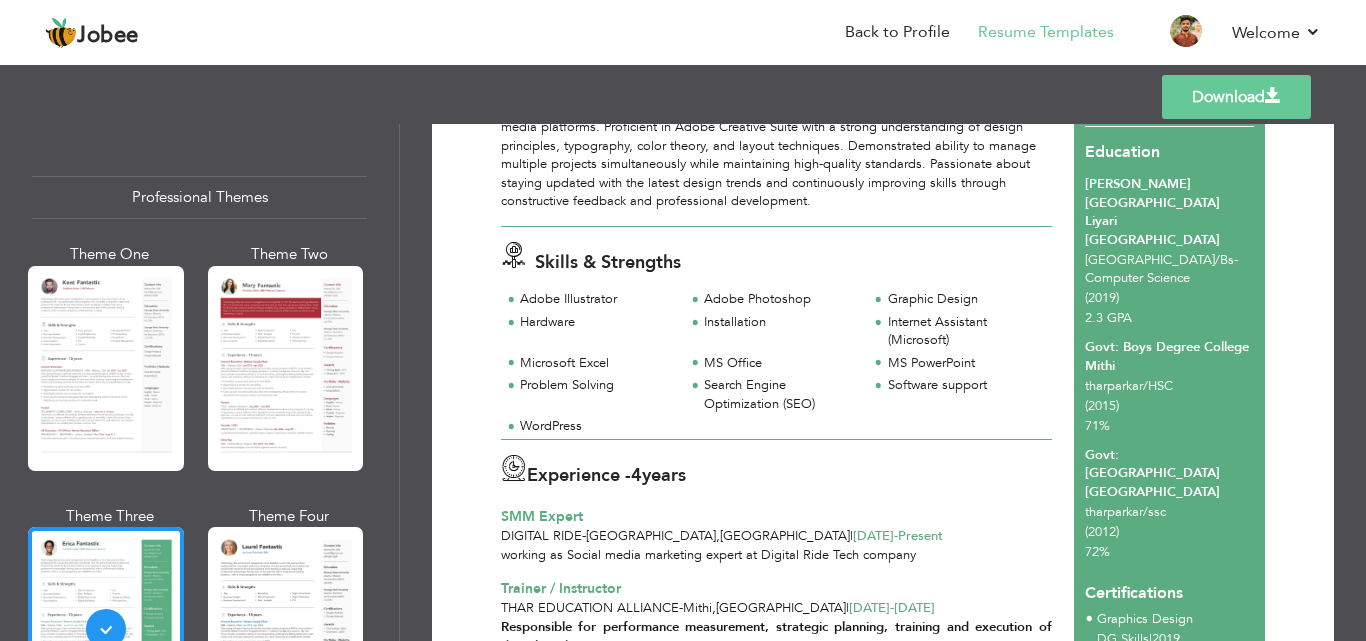 scroll, scrollTop: 0, scrollLeft: 0, axis: both 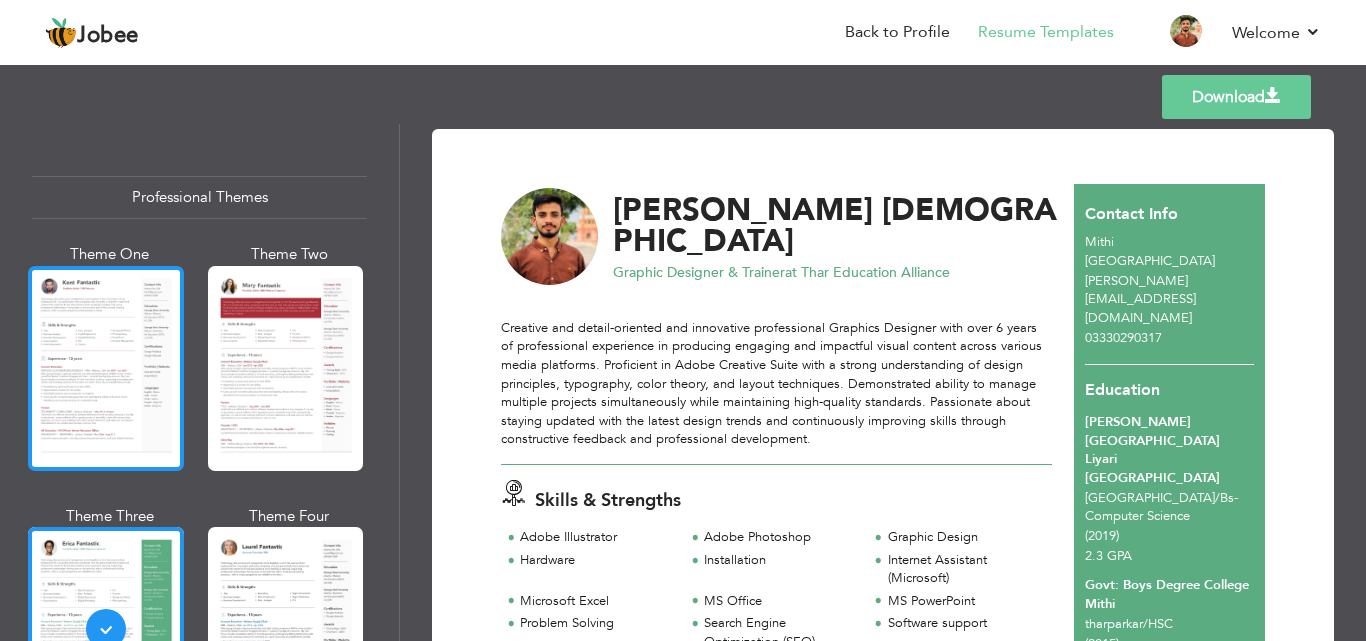 click at bounding box center [106, 368] 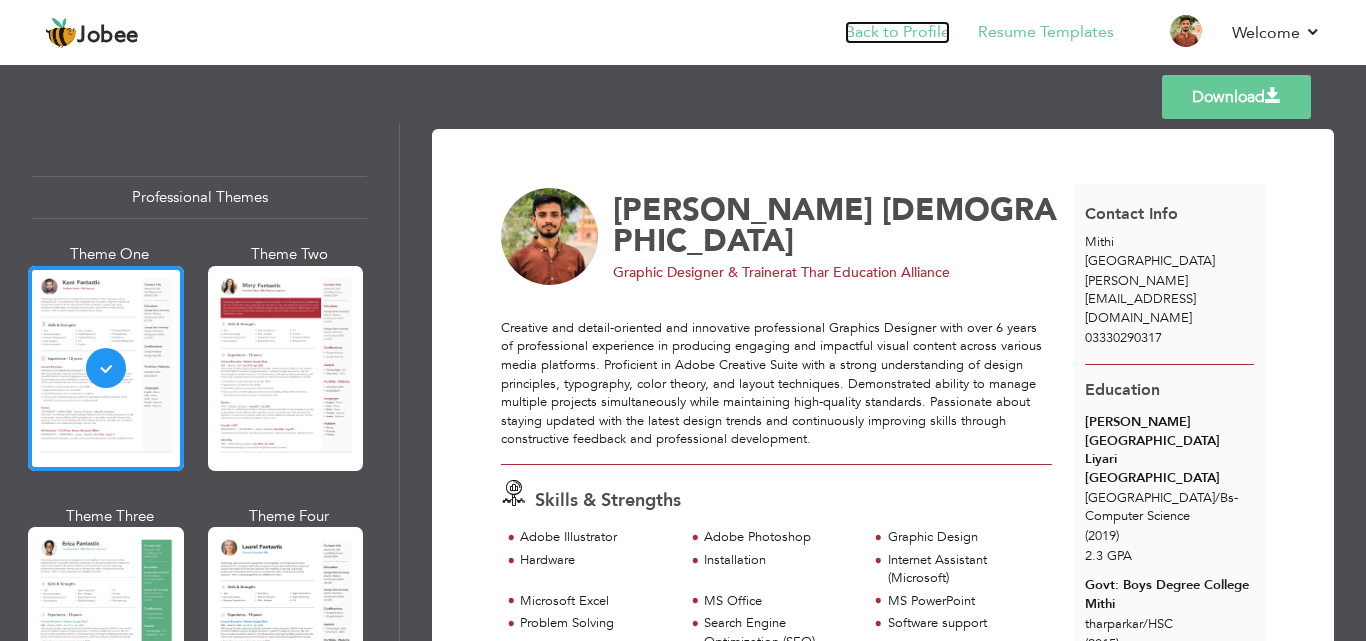 click on "Back to Profile" at bounding box center [897, 32] 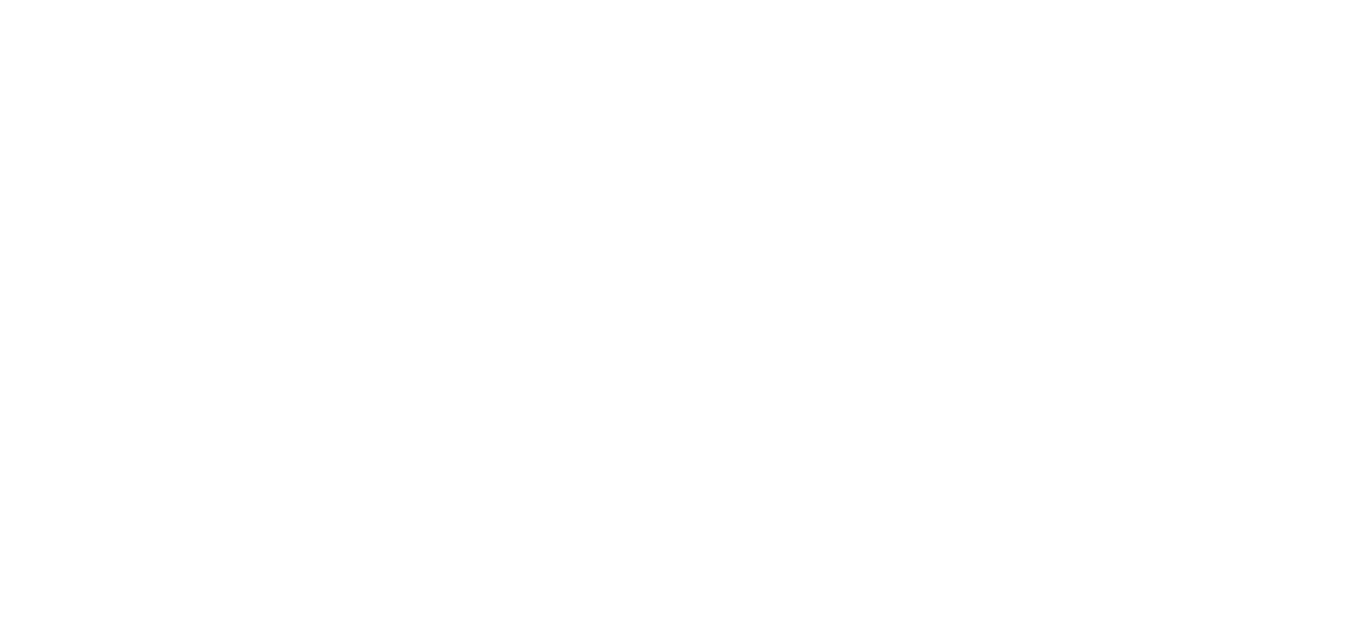 scroll, scrollTop: 0, scrollLeft: 0, axis: both 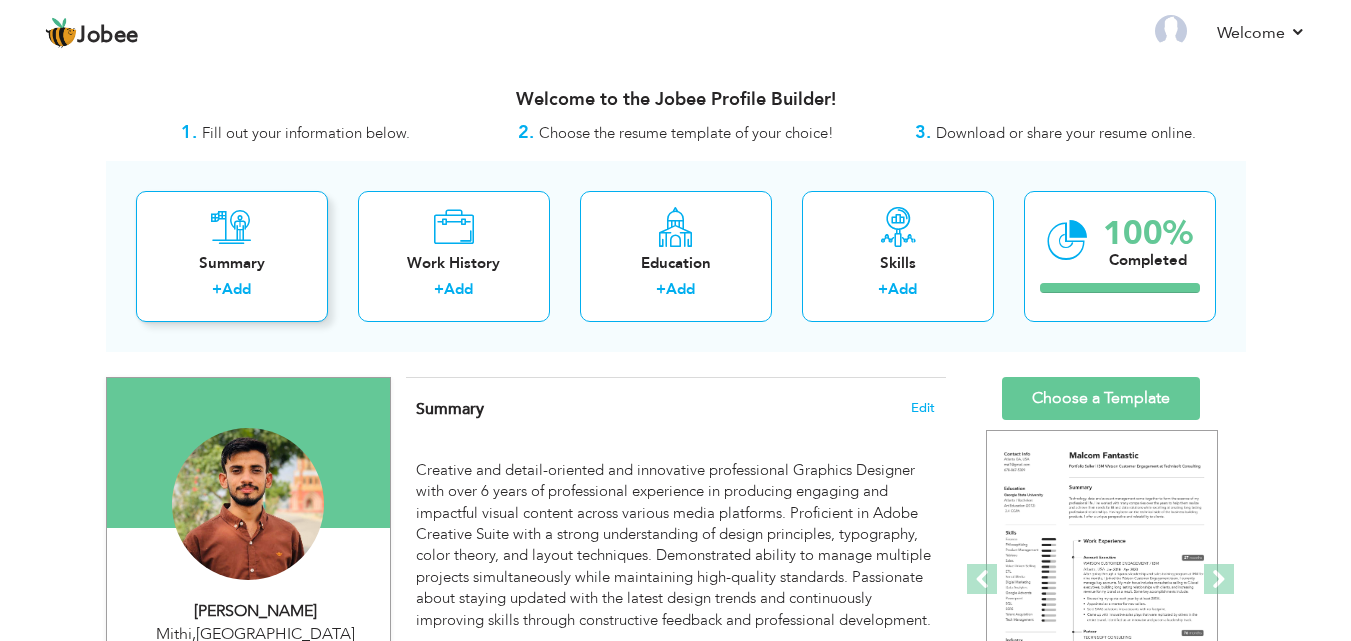 click on "Summary" at bounding box center [232, 263] 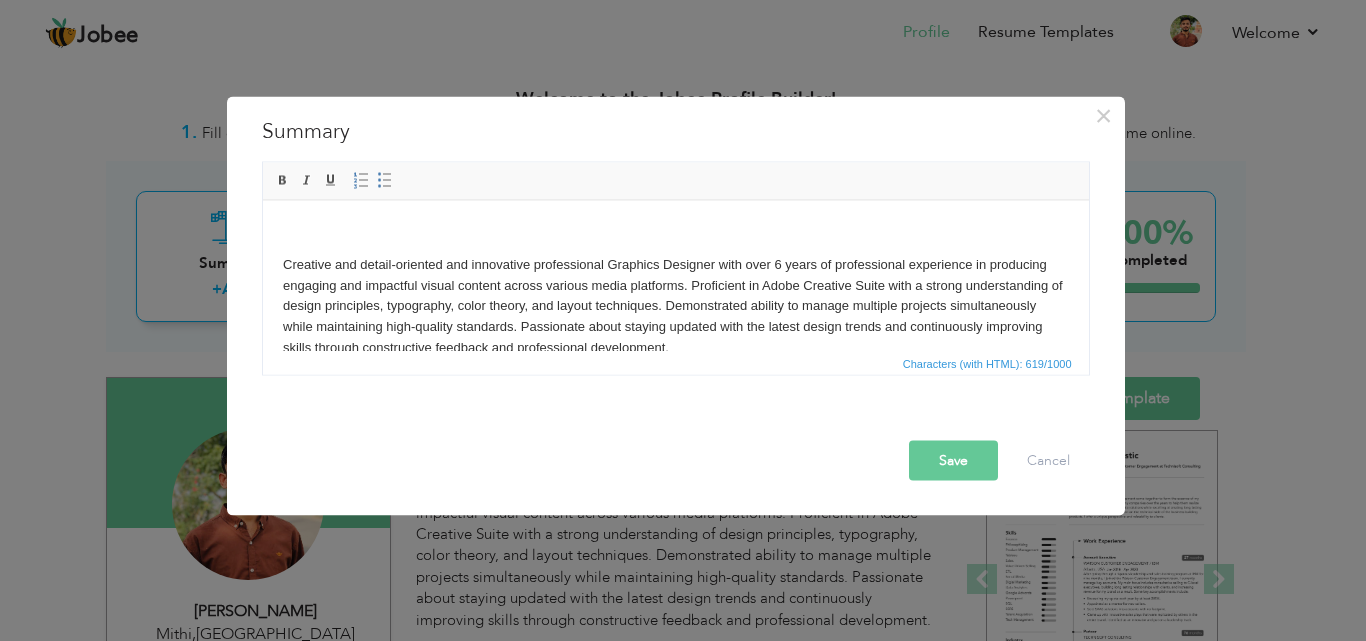 scroll, scrollTop: 0, scrollLeft: 0, axis: both 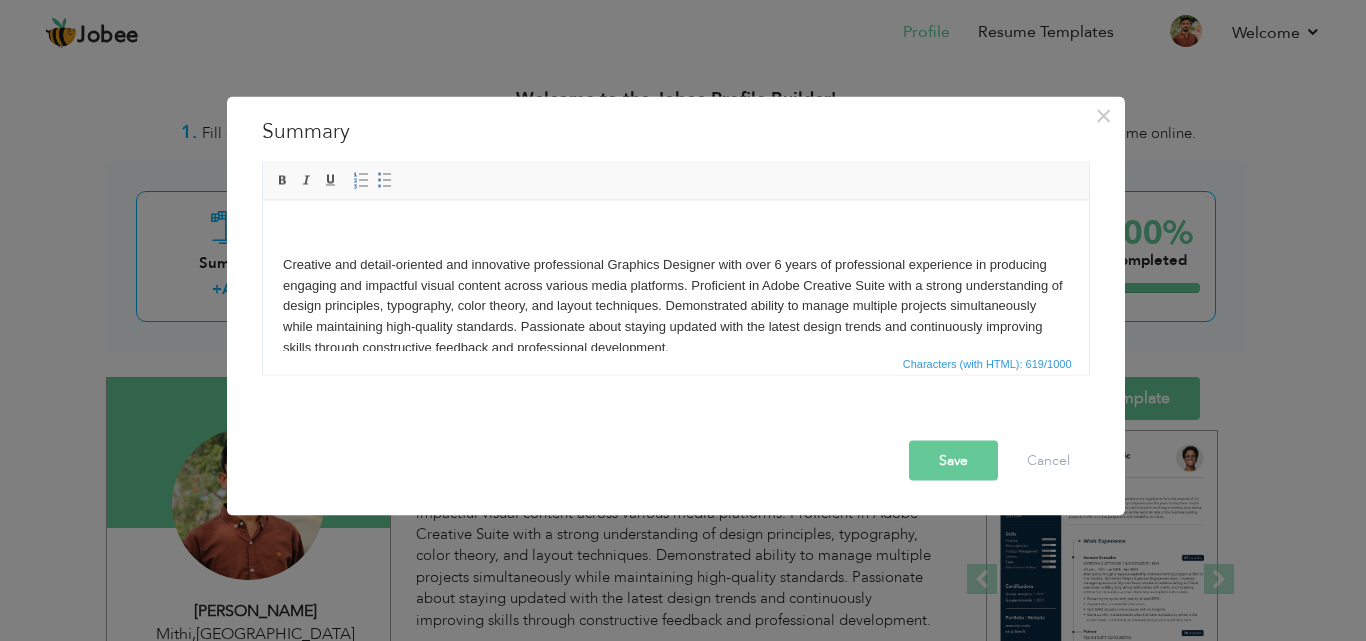 click on "Creative and detail-oriented and innovative professional Graphics Designer with over 6 years of professional experience in producing engaging and impactful visual content across various media platforms. Proficient in Adobe Creative Suite with a strong understanding of design principles, typography, color theory, and layout techniques. Demonstrated ability to manage multiple projects simultaneously while maintaining high-quality standards. Passionate about staying updated with the latest design trends and continuously improving skills through constructive feedback and professional development." at bounding box center (675, 306) 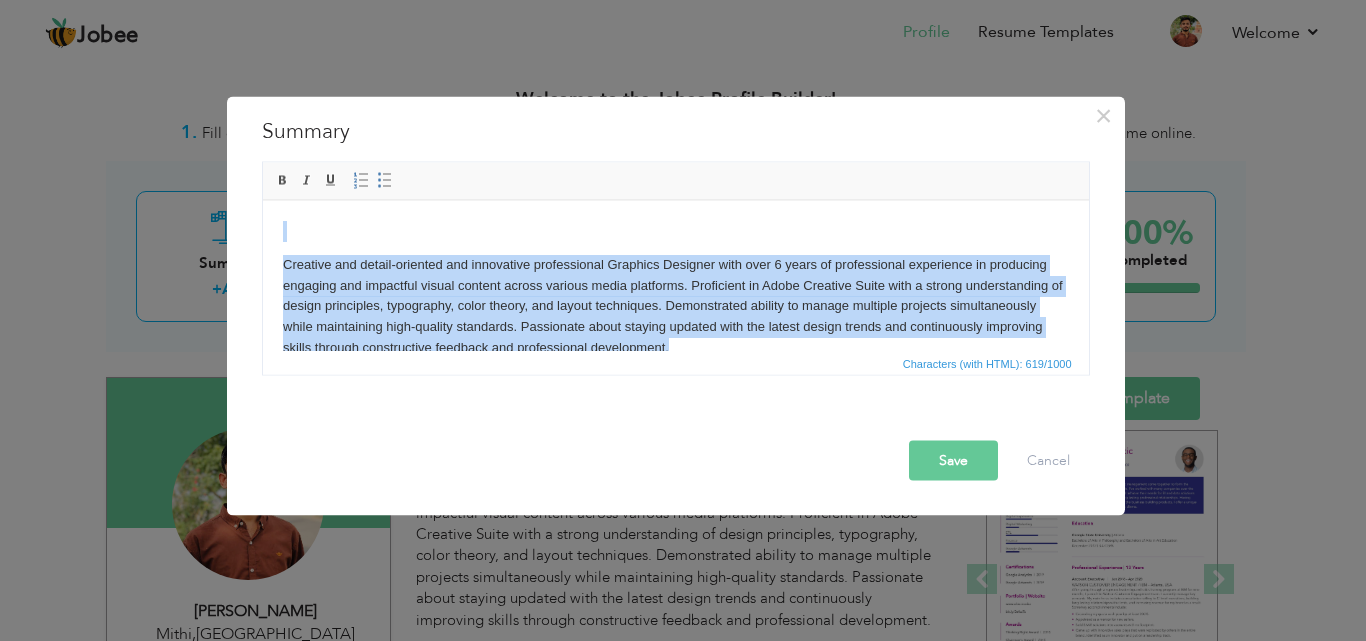 scroll, scrollTop: 28, scrollLeft: 0, axis: vertical 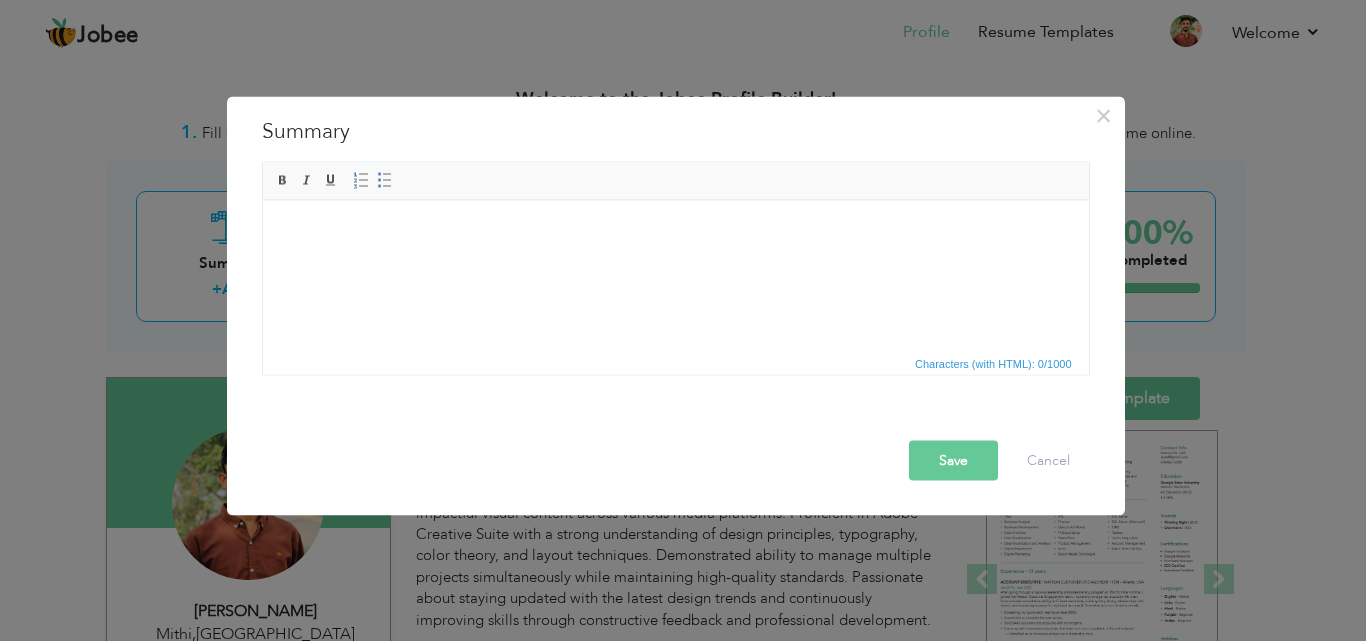click at bounding box center [675, 230] 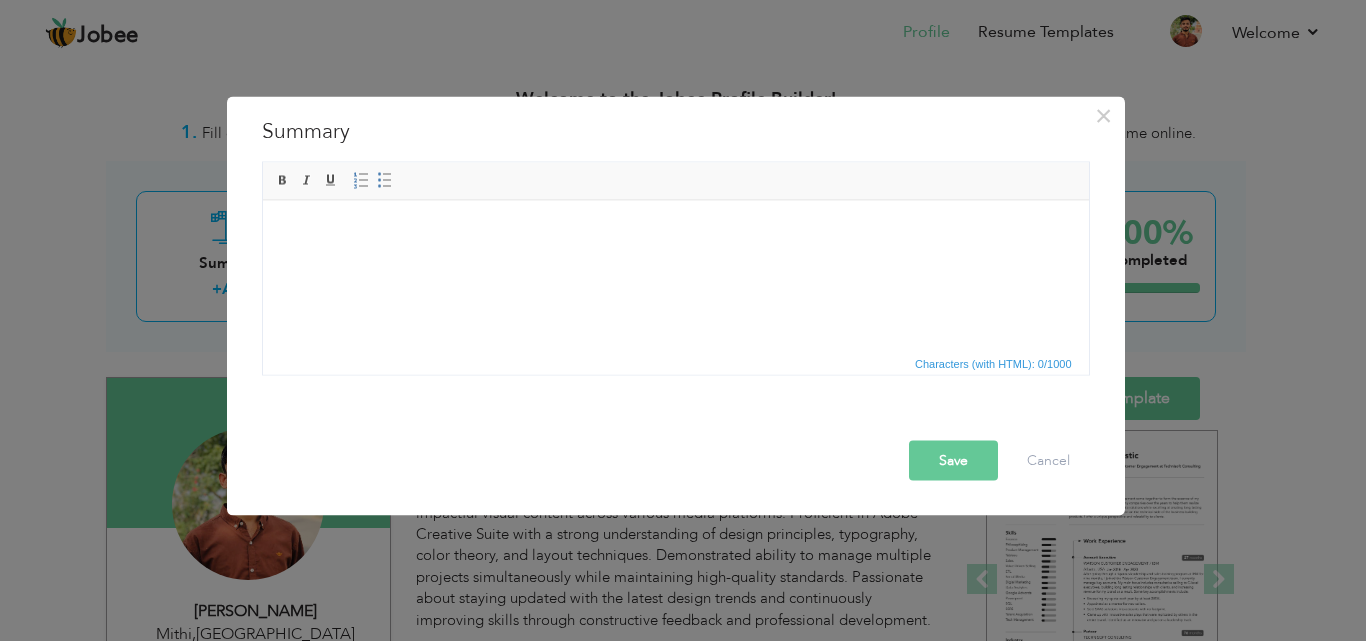 drag, startPoint x: 317, startPoint y: 247, endPoint x: 296, endPoint y: 233, distance: 25.23886 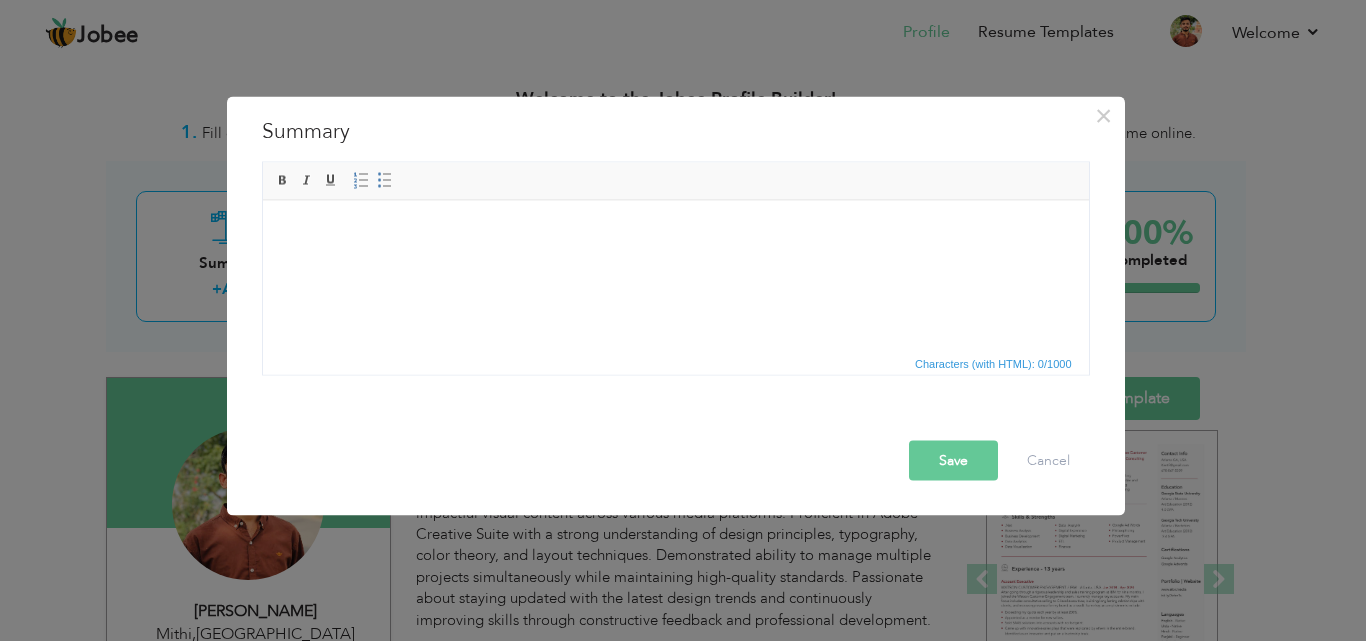 click at bounding box center [675, 230] 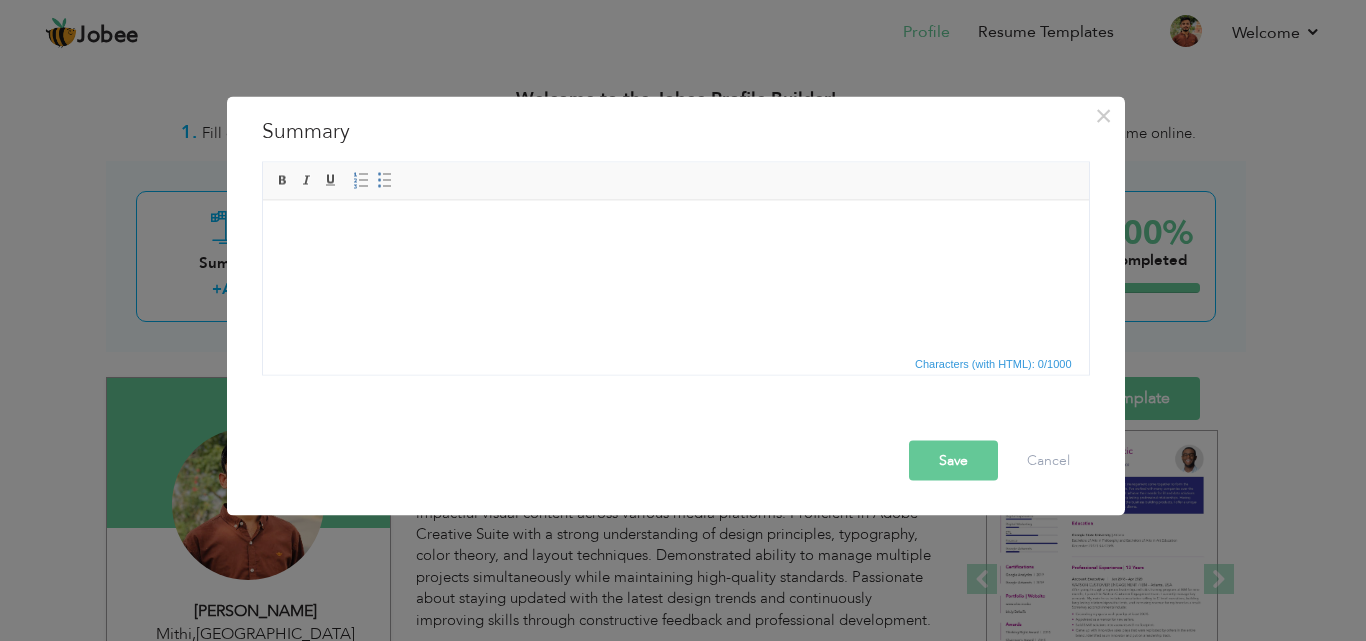 click at bounding box center (675, 230) 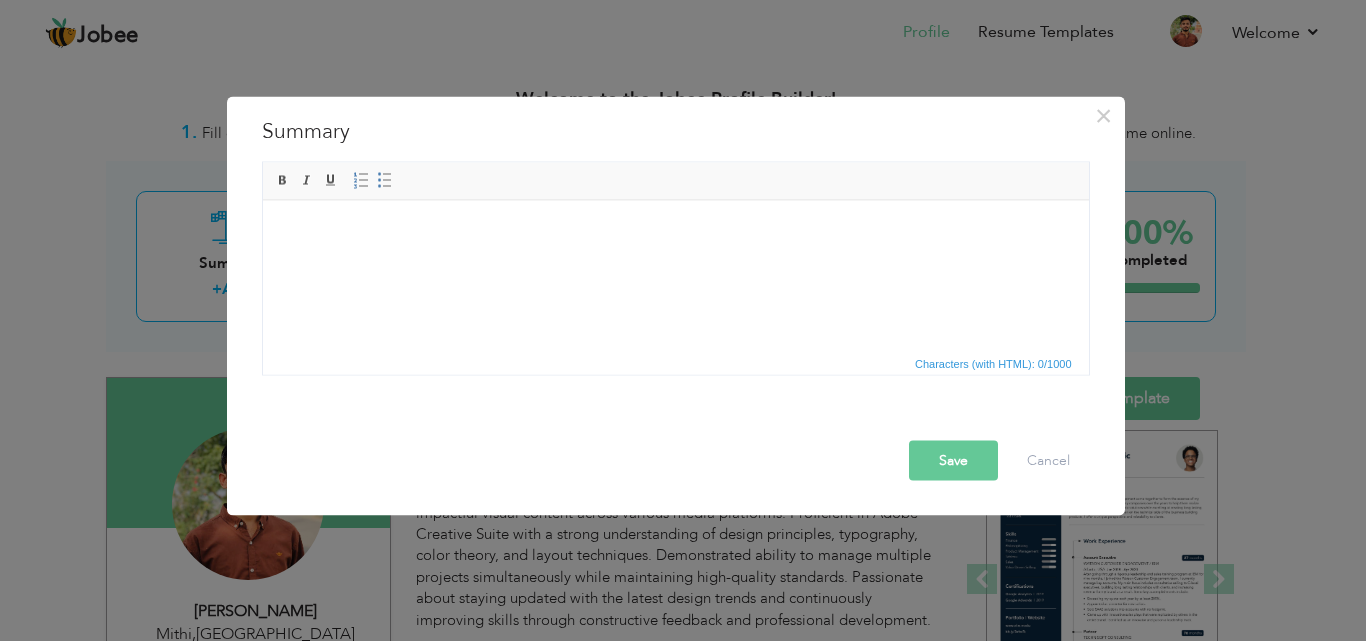click at bounding box center [675, 230] 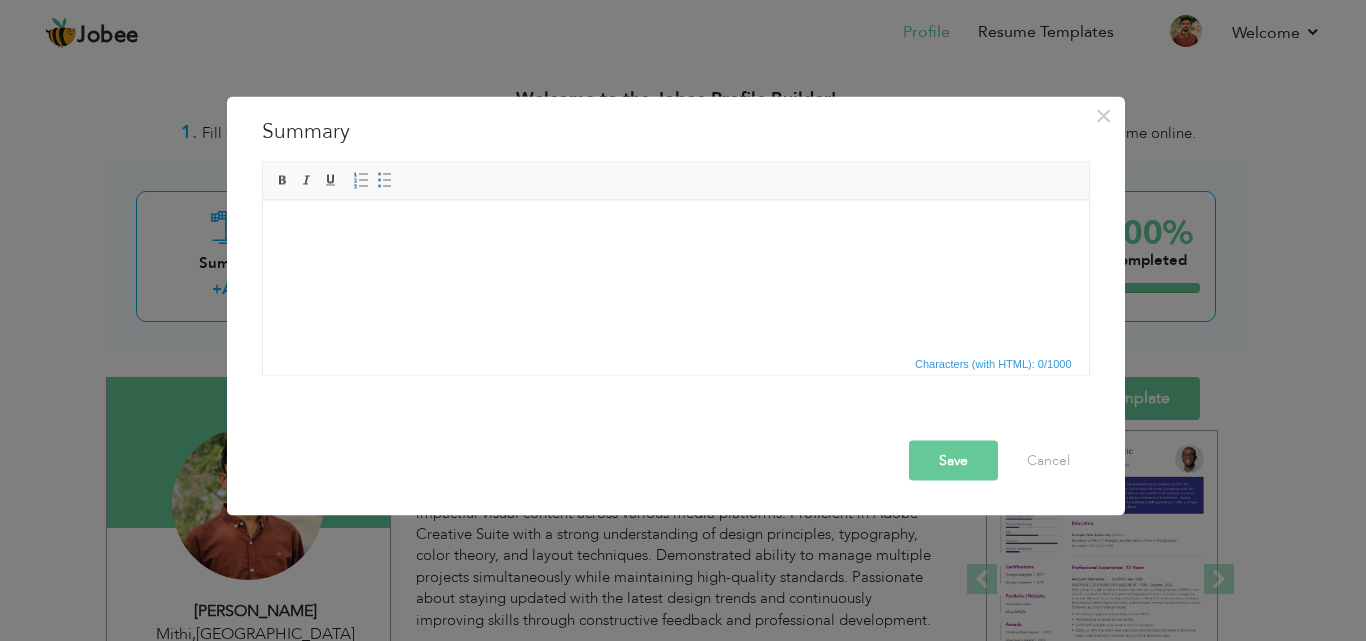 click at bounding box center [675, 230] 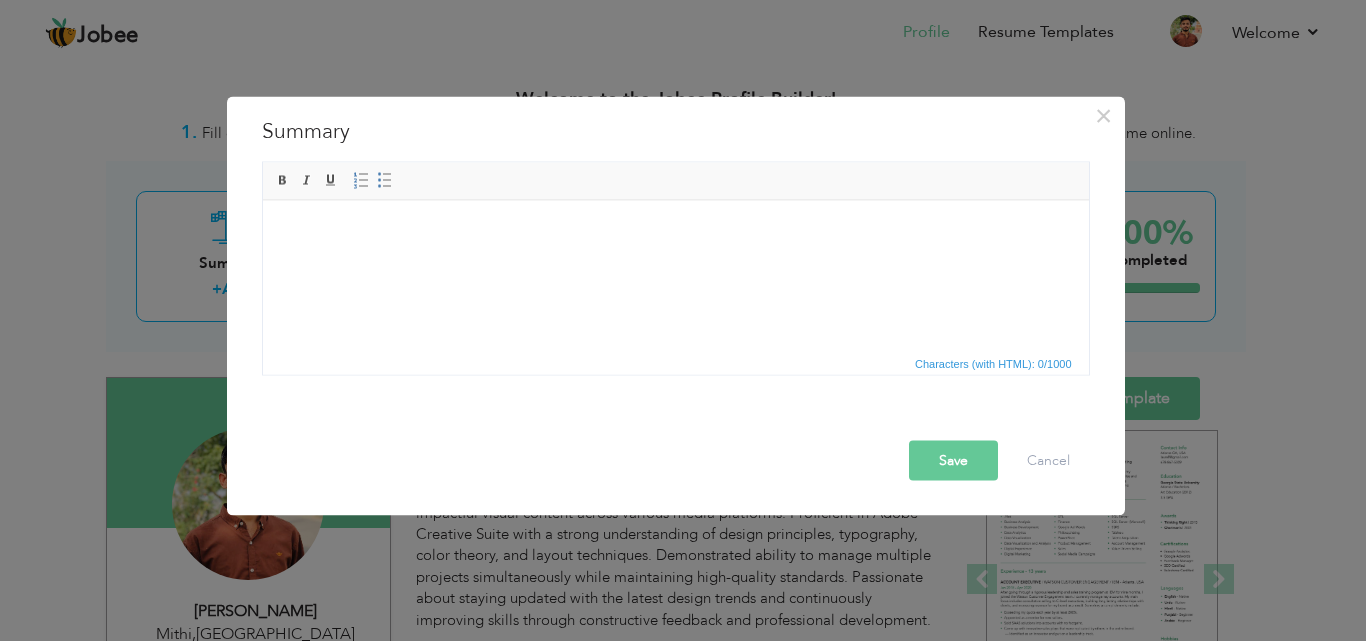 drag, startPoint x: 498, startPoint y: 253, endPoint x: 397, endPoint y: 250, distance: 101.04455 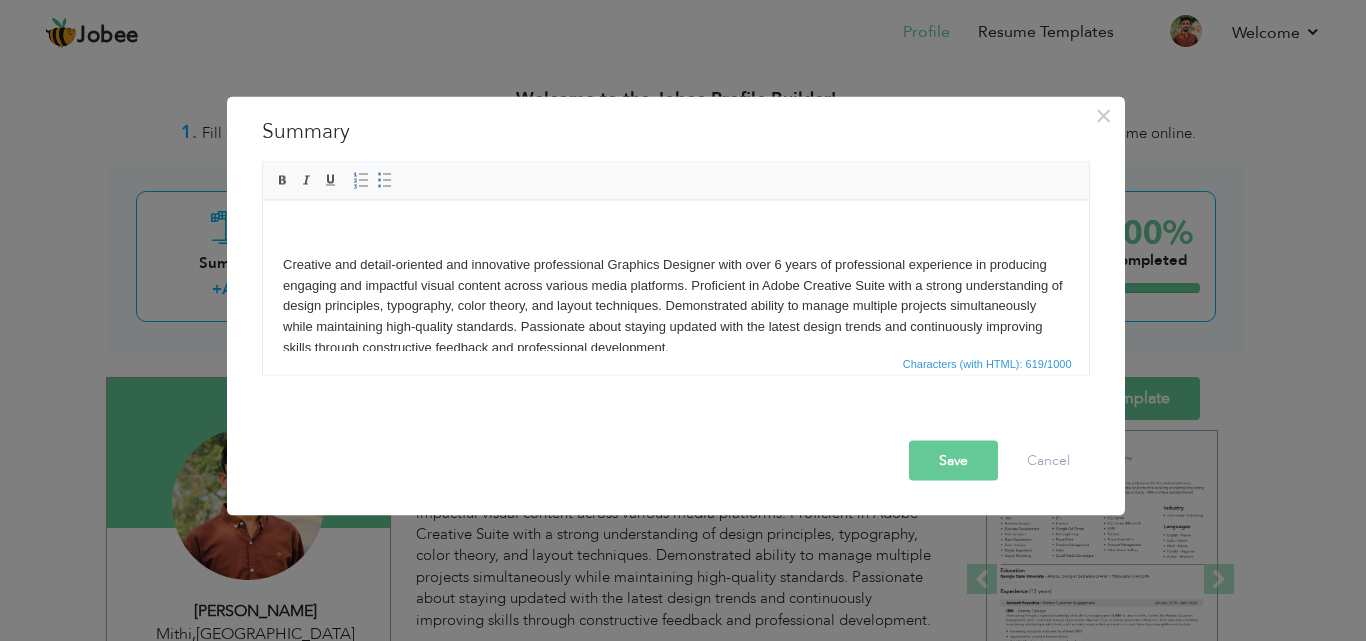 click on "Creative and detail-oriented and innovative professional Graphics Designer with over 6 years of professional experience in producing engaging and impactful visual content across various media platforms. Proficient in Adobe Creative Suite with a strong understanding of design principles, typography, color theory, and layout techniques. Demonstrated ability to manage multiple projects simultaneously while maintaining high-quality standards. Passionate about staying updated with the latest design trends and continuously improving skills through constructive feedback and professional development." at bounding box center (675, 306) 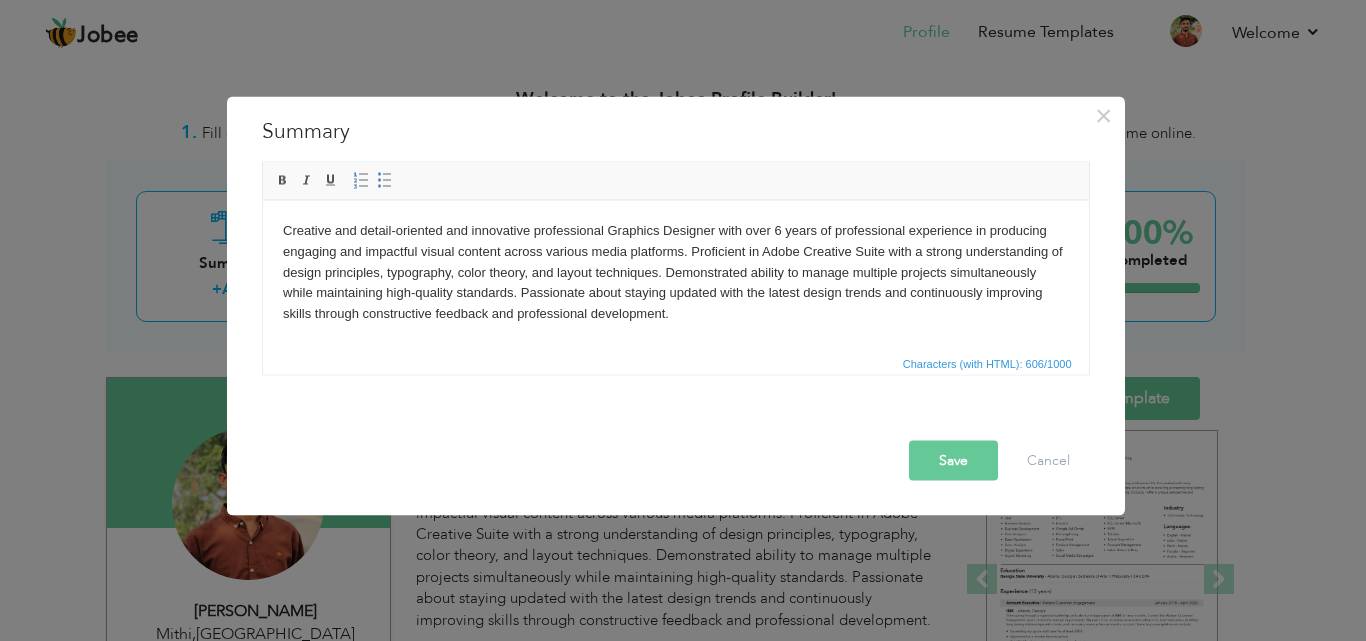 click on "Creative and detail-oriented and innovative professional Graphics Designer with over 6 years of professional experience in producing engaging and impactful visual content across various media platforms. Proficient in Adobe Creative Suite with a strong understanding of design principles, typography, color theory, and layout techniques. Demonstrated ability to manage multiple projects simultaneously while maintaining high-quality standards. Passionate about staying updated with the latest design trends and continuously improving skills through constructive feedback and professional development." at bounding box center (675, 272) 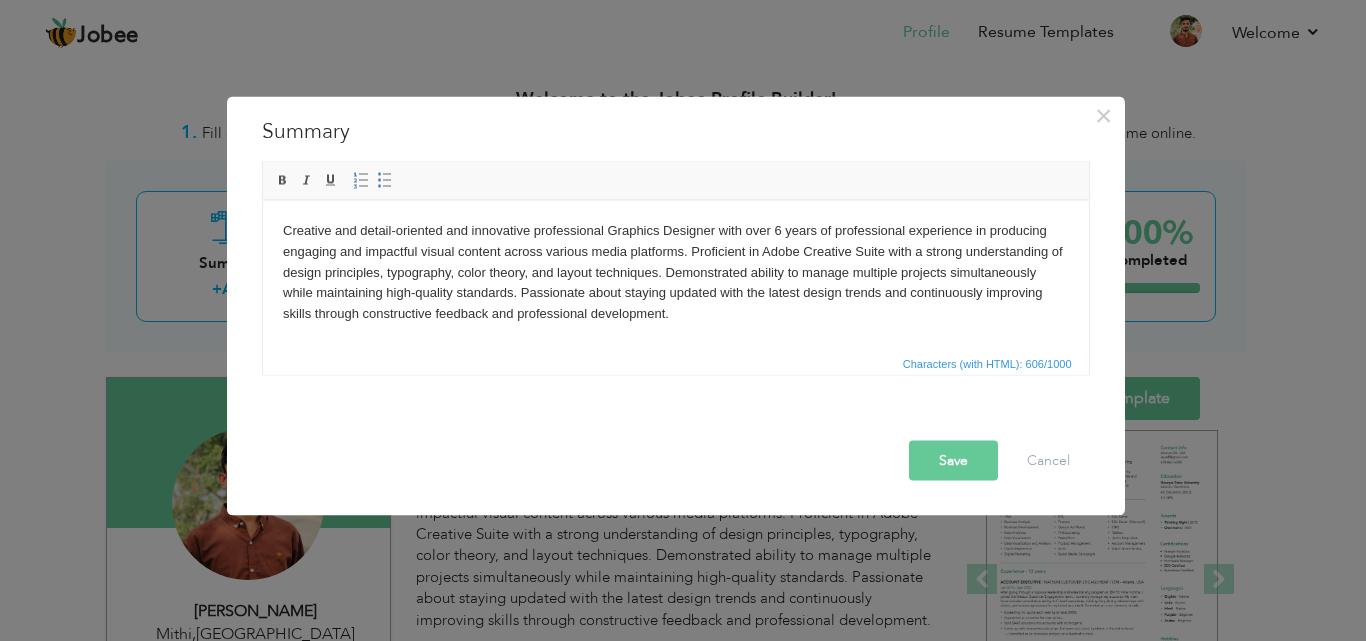 click on "Creative and detail-oriented and innovative professional Graphics Designer with over 6 years of professional experience in producing engaging and impactful visual content across various media platforms. Proficient in Adobe Creative Suite with a strong understanding of design principles, typography, color theory, and layout techniques. Demonstrated ability to manage multiple projects simultaneously while maintaining high-quality standards. Passionate about staying updated with the latest design trends and continuously improving skills through constructive feedback and professional development." at bounding box center (675, 272) 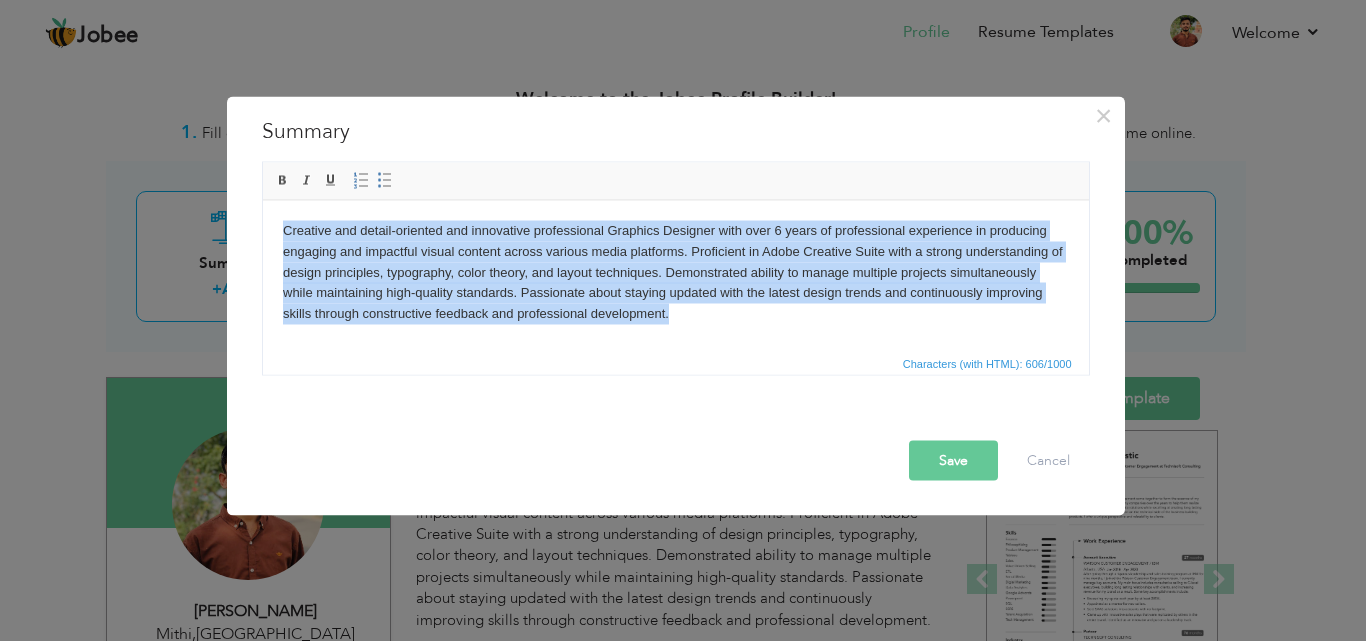 drag, startPoint x: 677, startPoint y: 316, endPoint x: 283, endPoint y: 226, distance: 404.1485 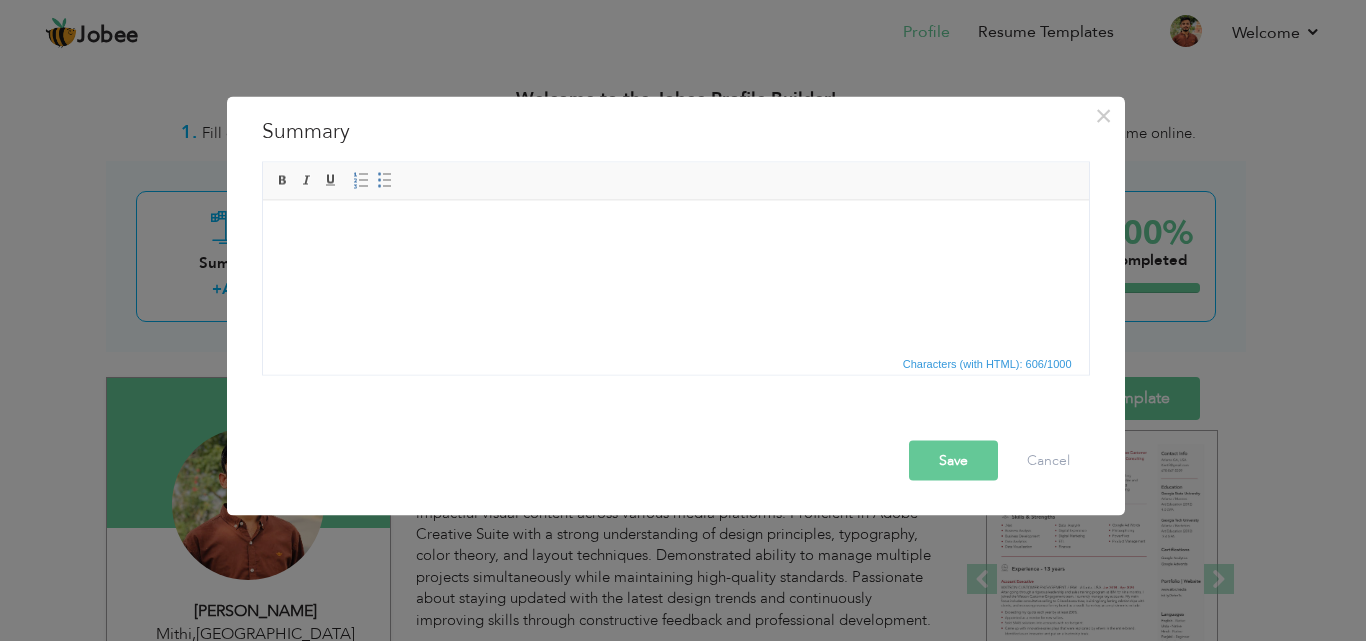 click at bounding box center [675, 230] 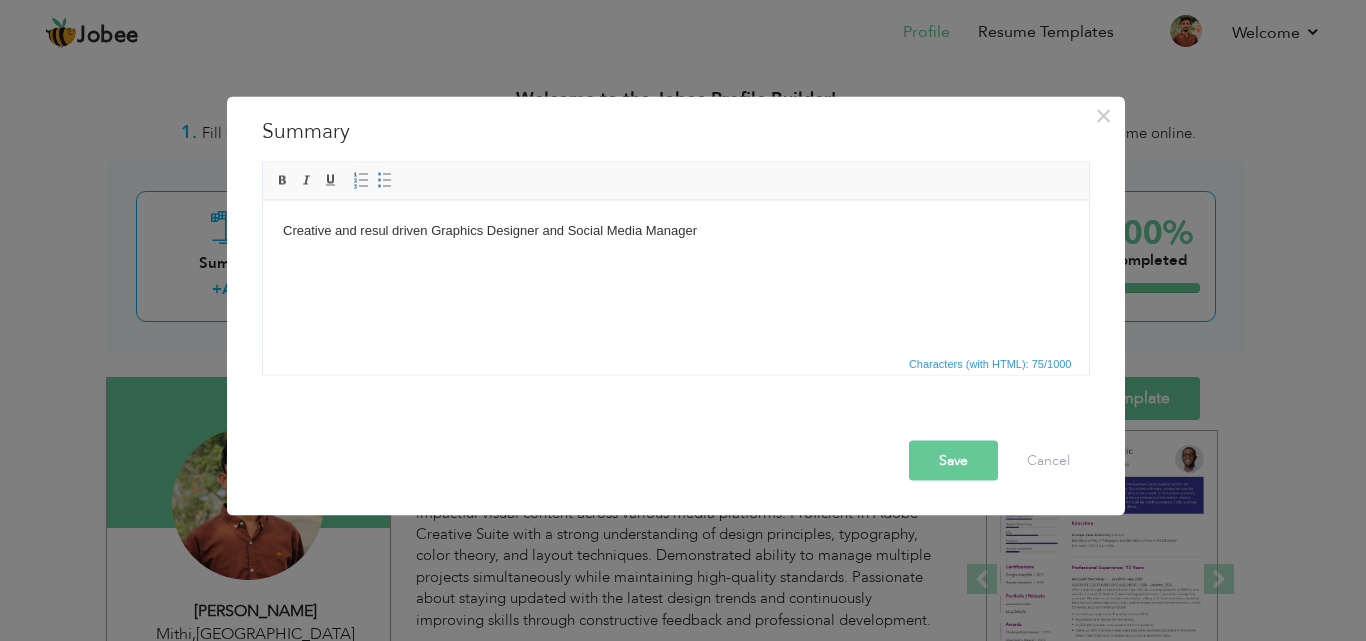 click on "Creative and resul driven Graphics Designer and Social Media Manager" at bounding box center (675, 230) 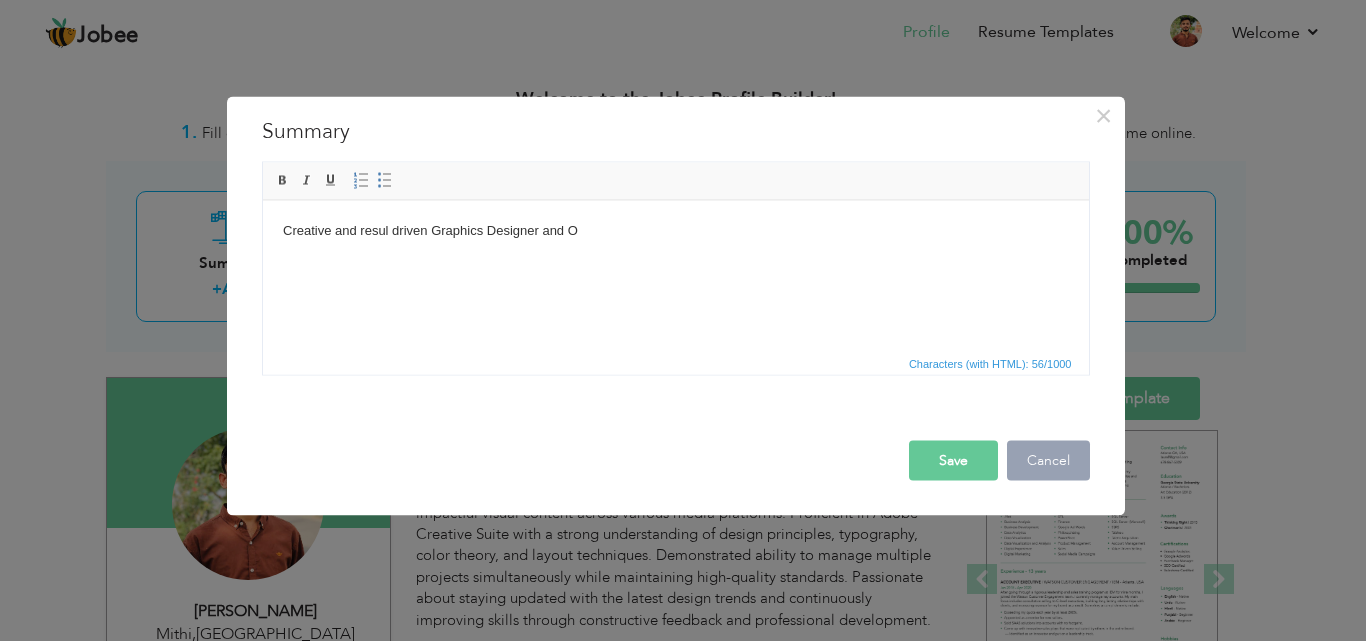 click on "Cancel" at bounding box center (1048, 460) 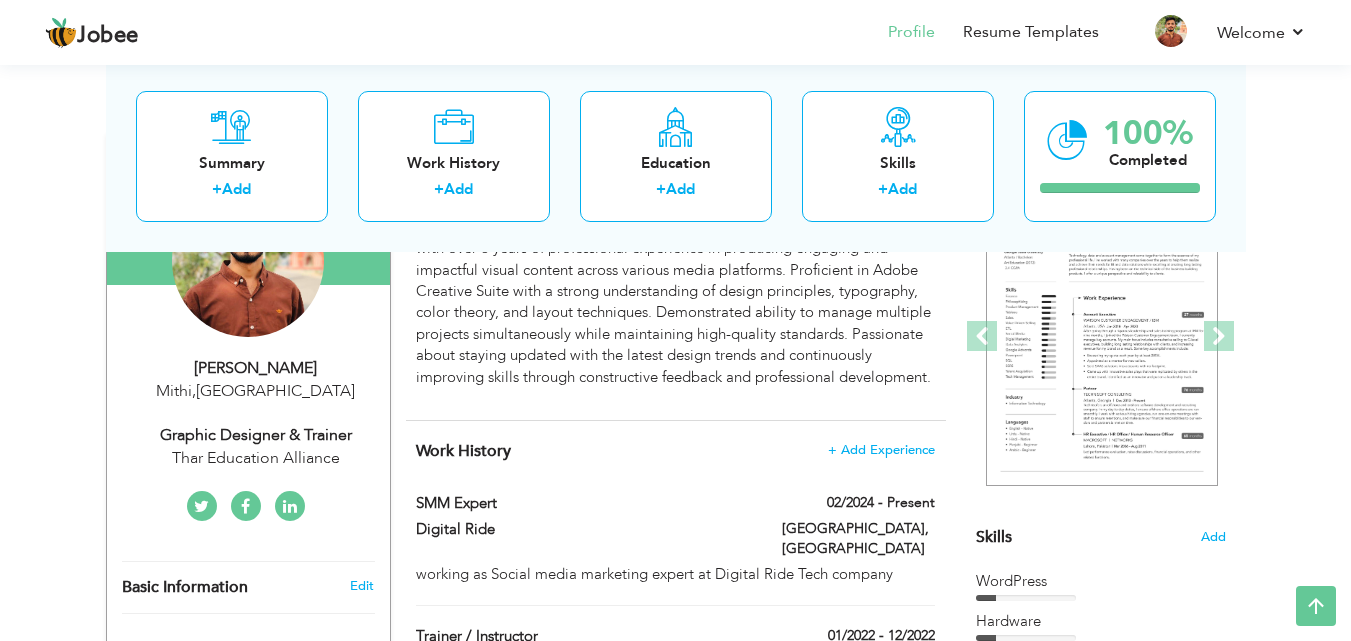 scroll, scrollTop: 0, scrollLeft: 0, axis: both 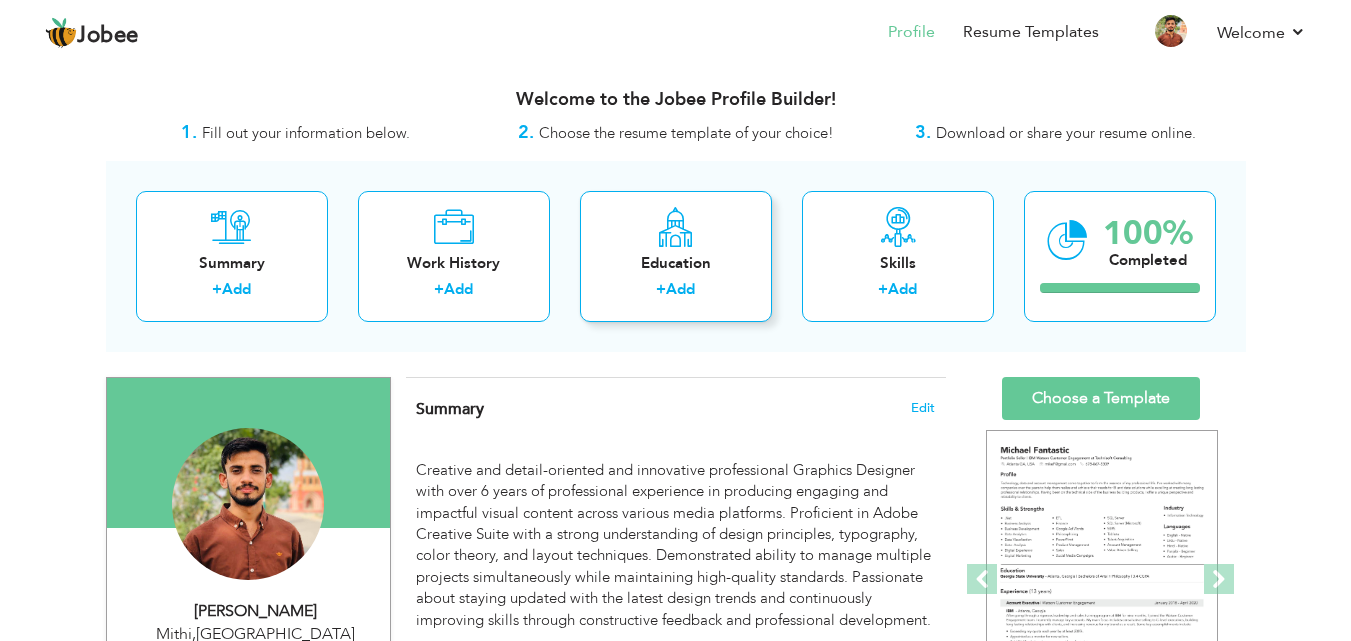 click on "Education" at bounding box center [676, 263] 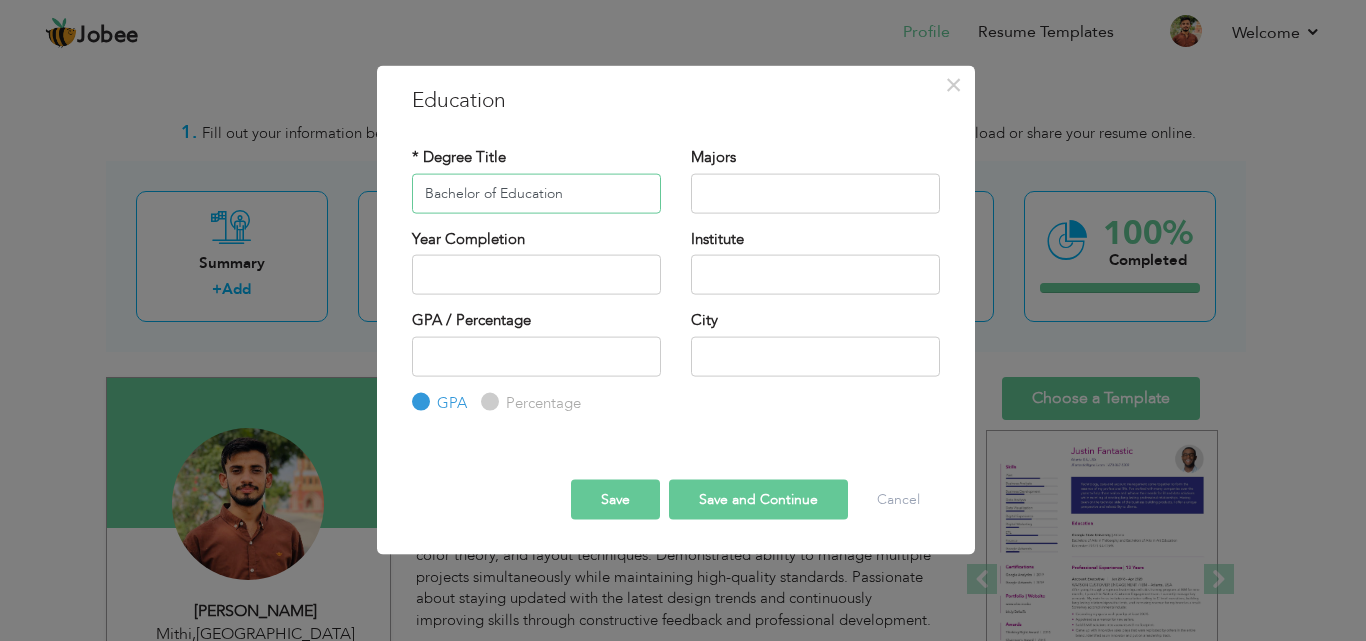 type on "Bachelor of Education" 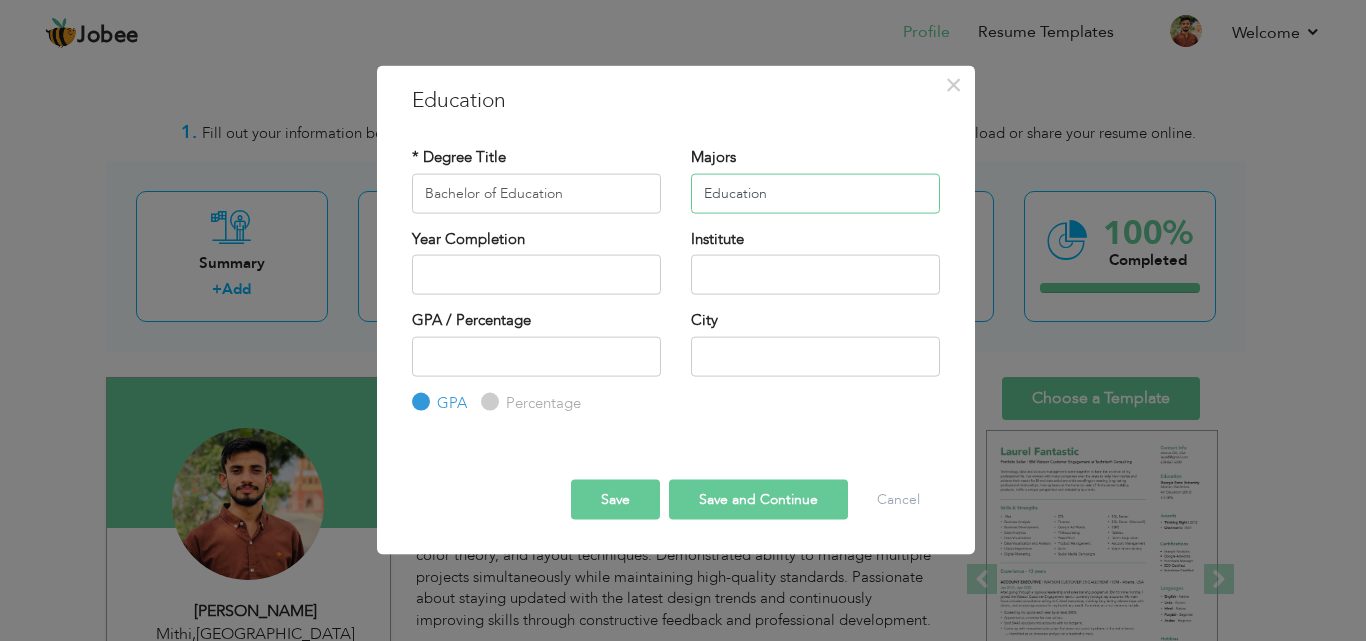 type on "Education" 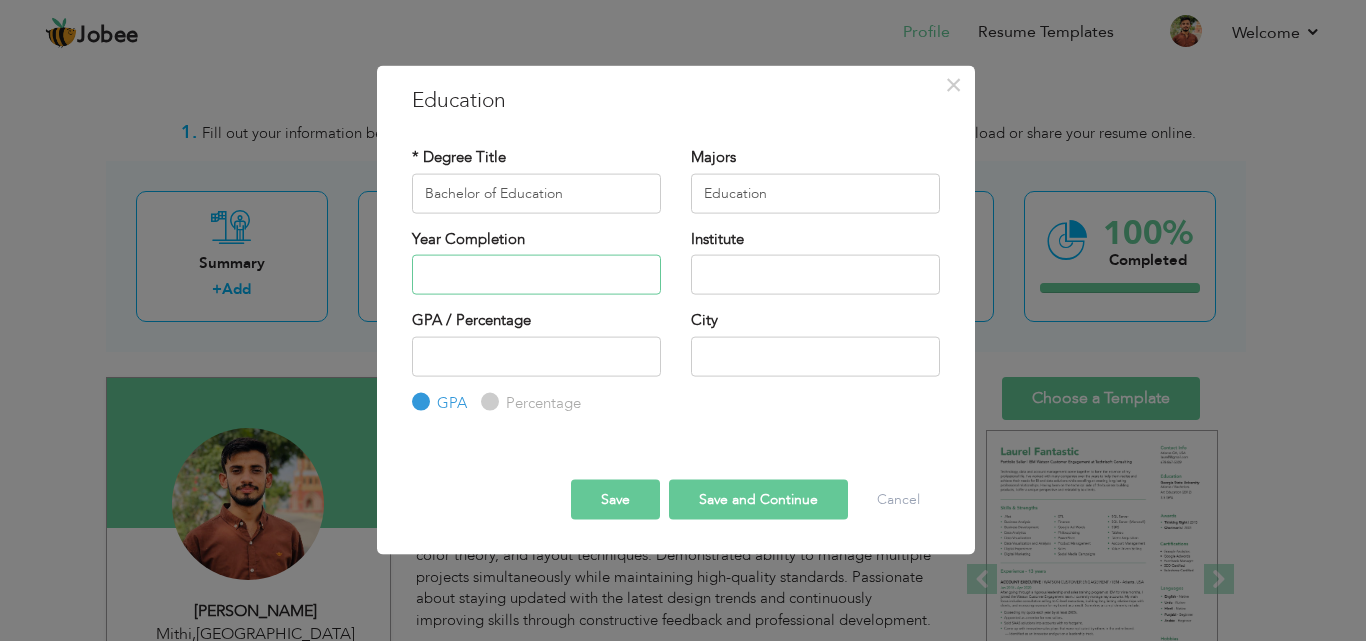 type on "2025" 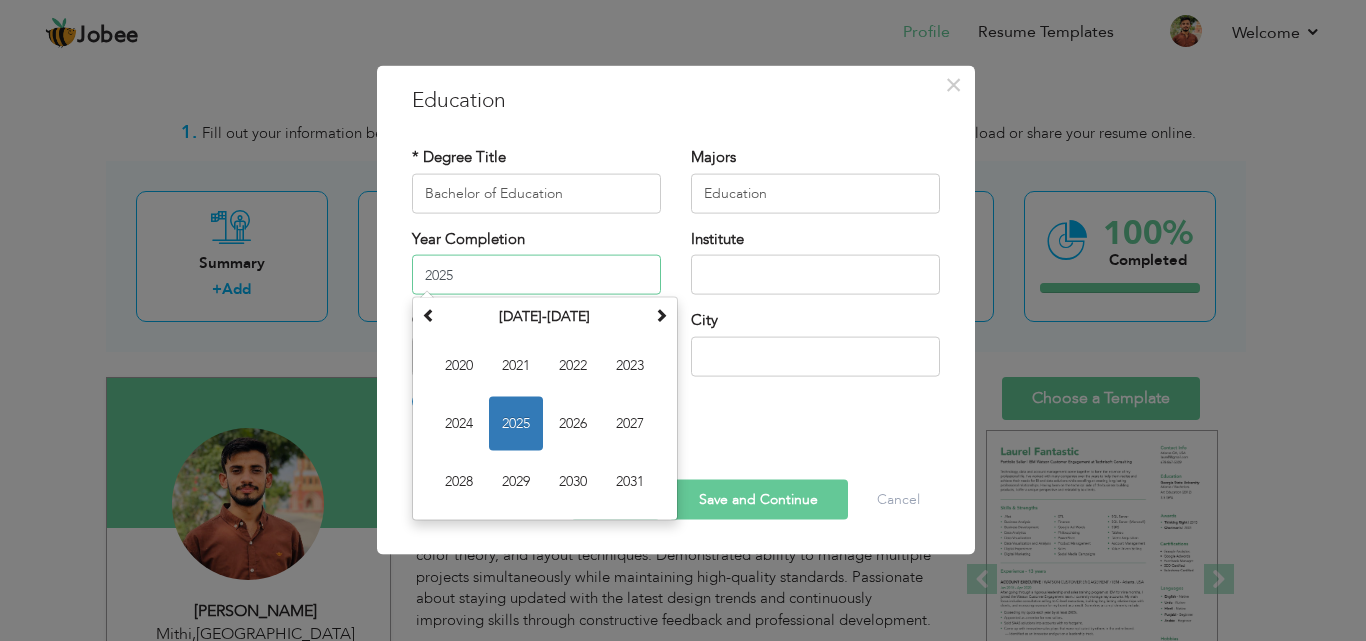 click on "2025" at bounding box center (516, 424) 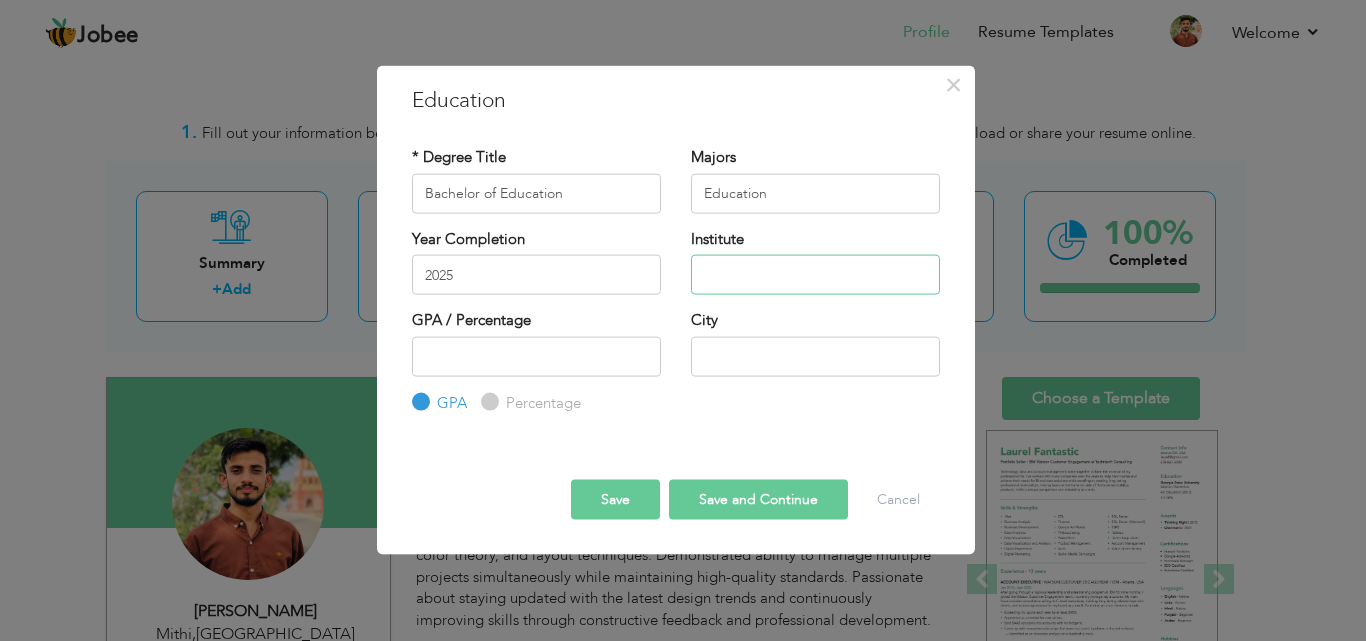 click at bounding box center [815, 275] 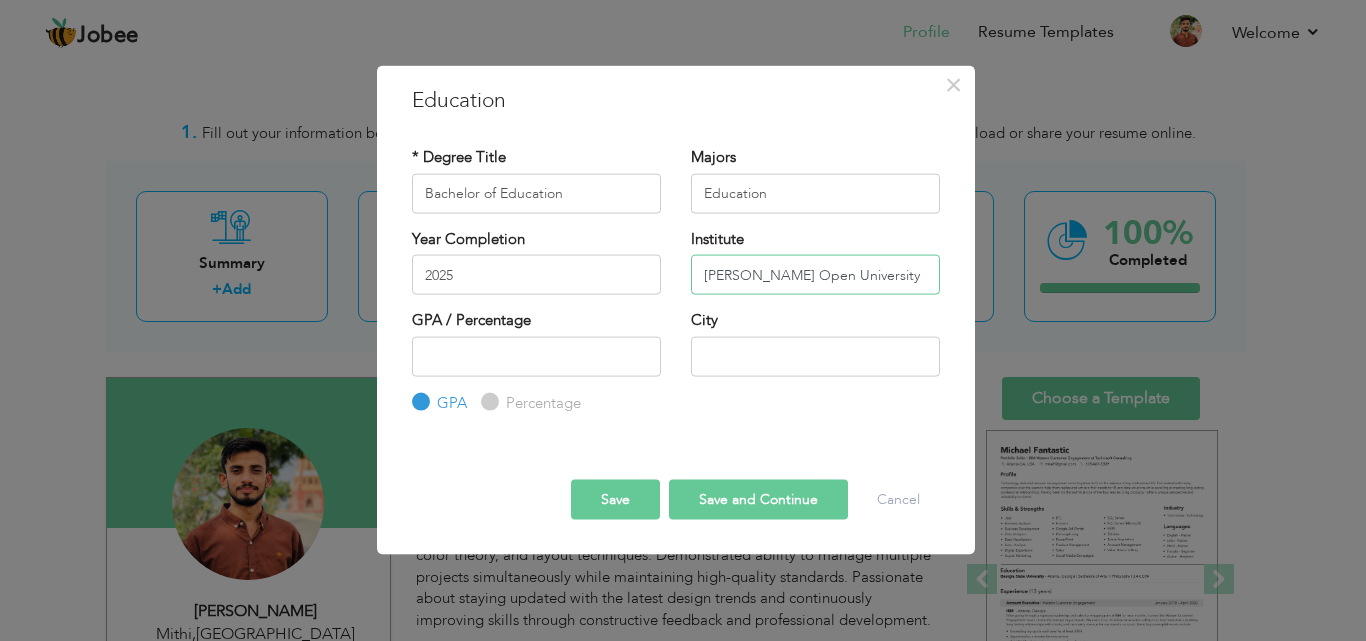 type on "[PERSON_NAME] Open University" 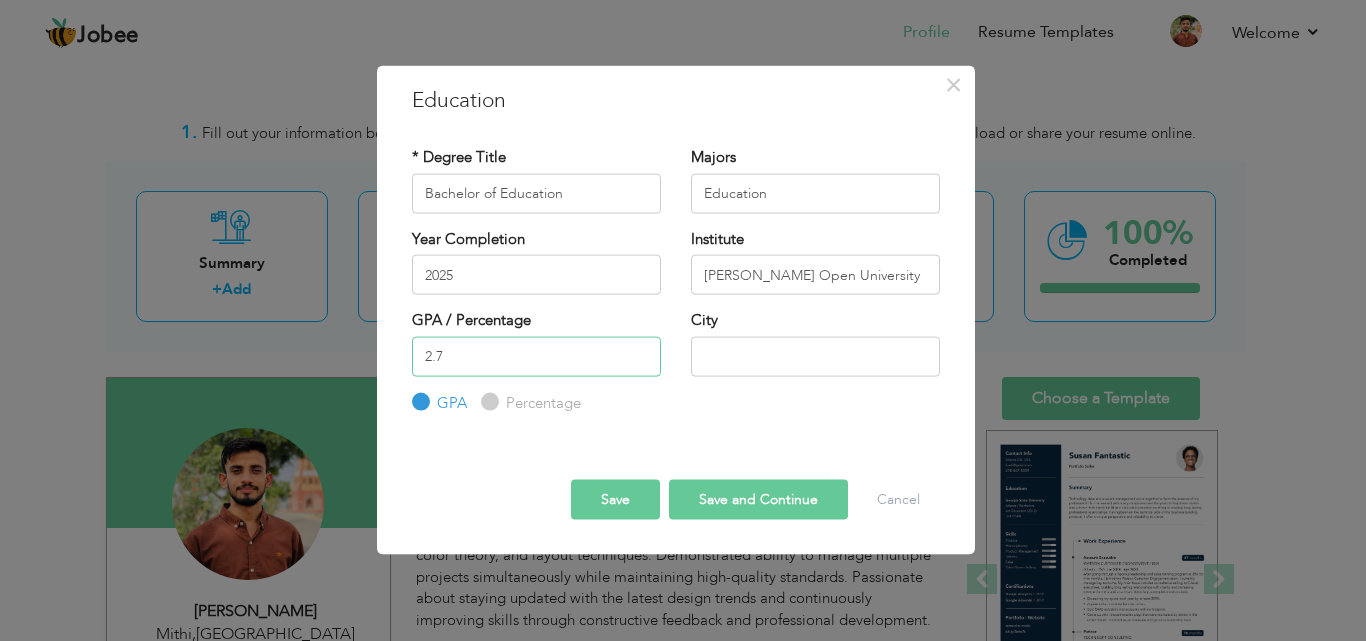 type on "2.7" 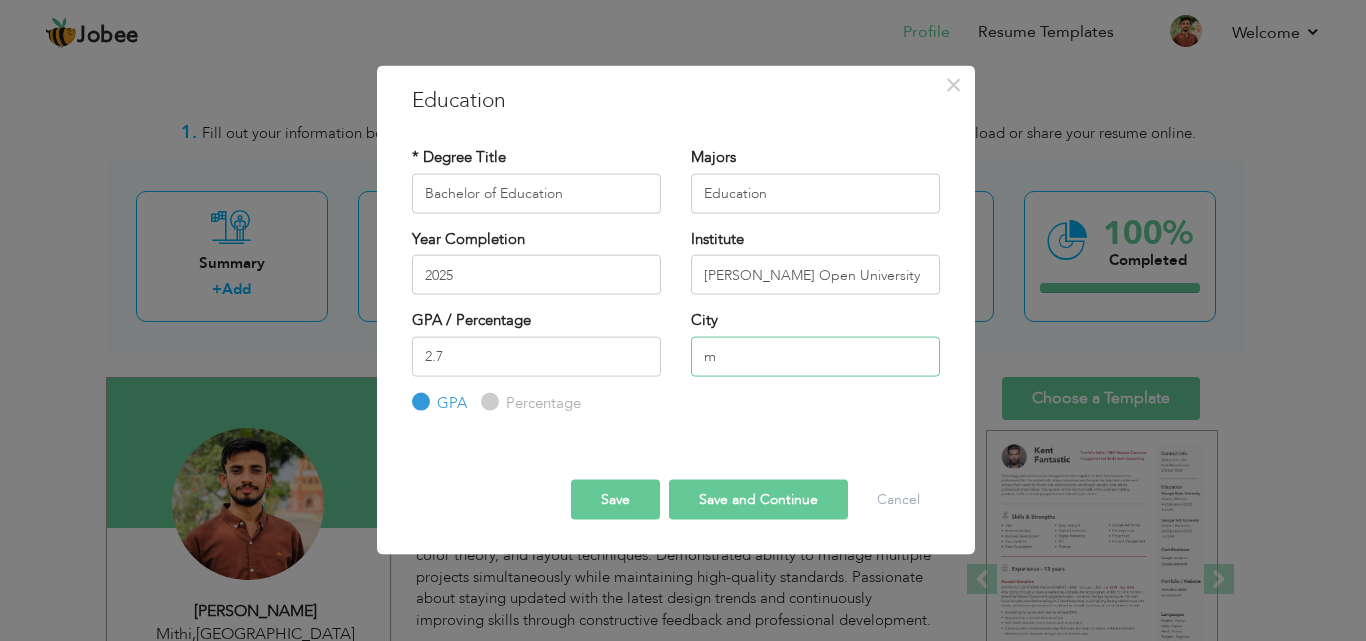 type on "Mithi" 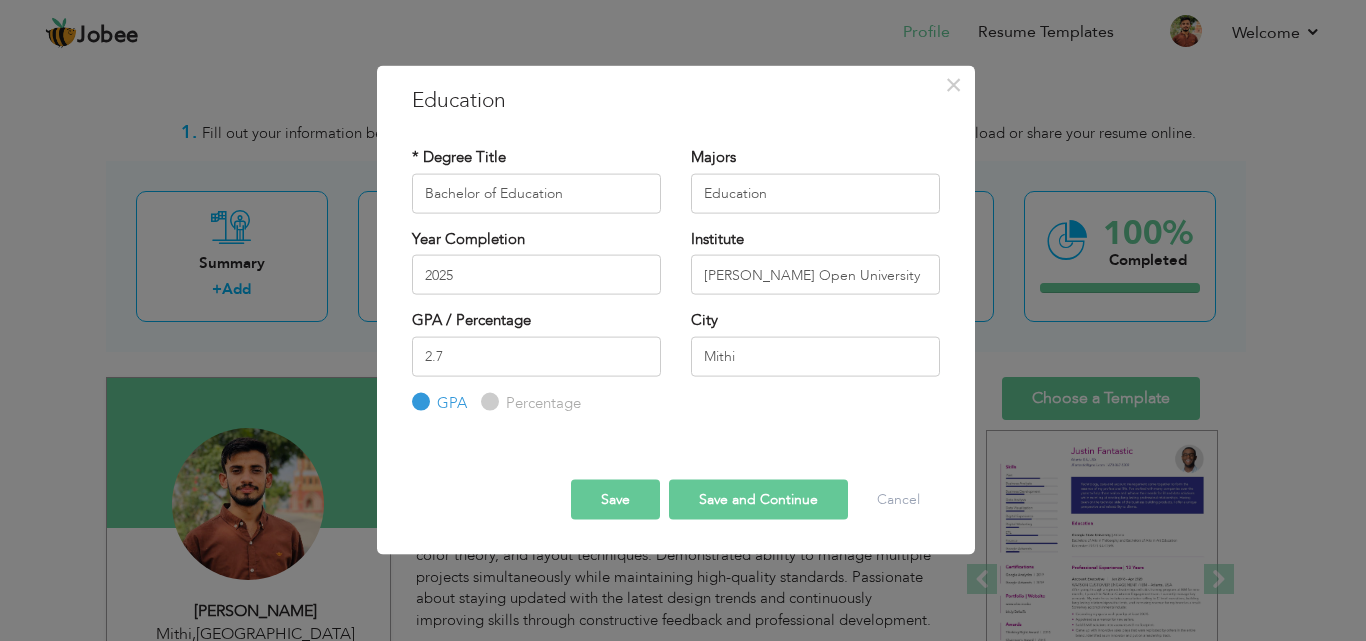 click on "Save and Continue" at bounding box center (758, 500) 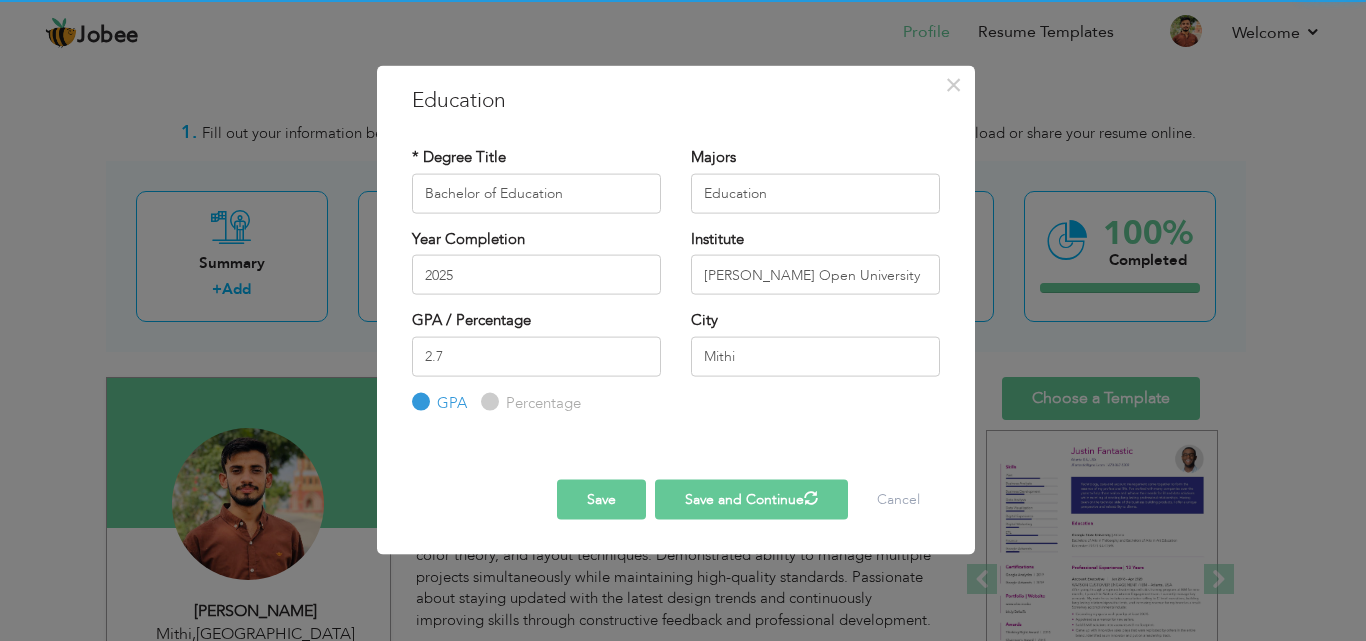 type 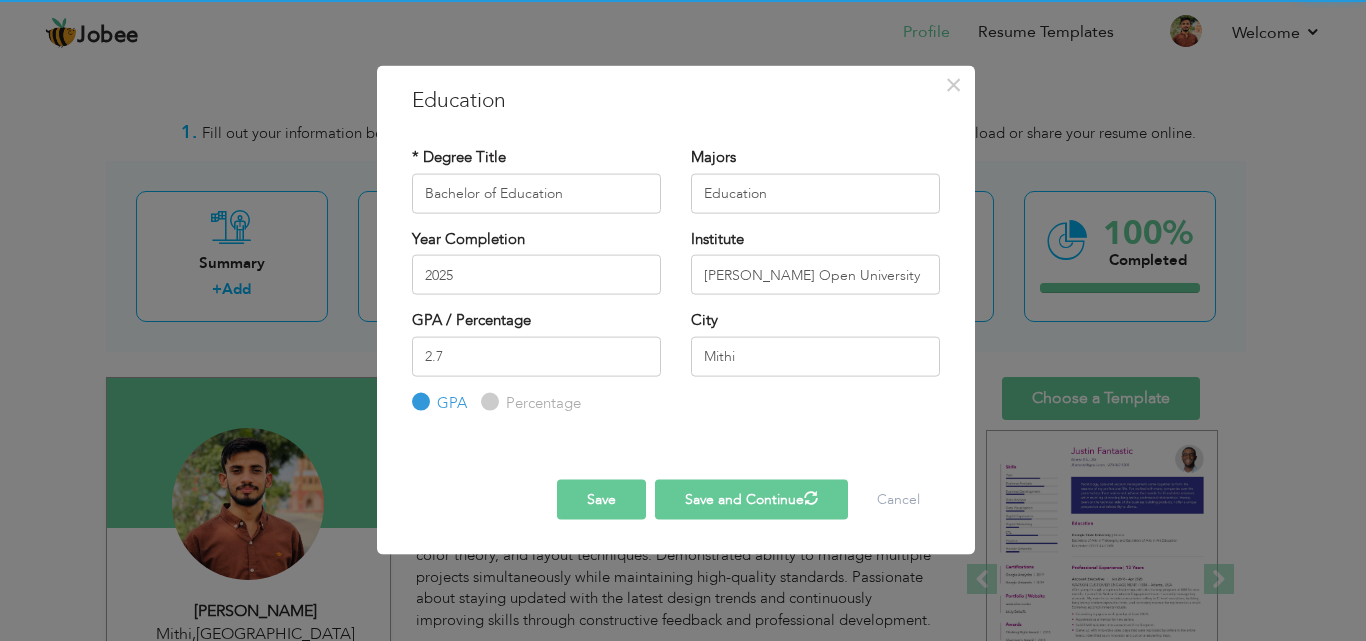type 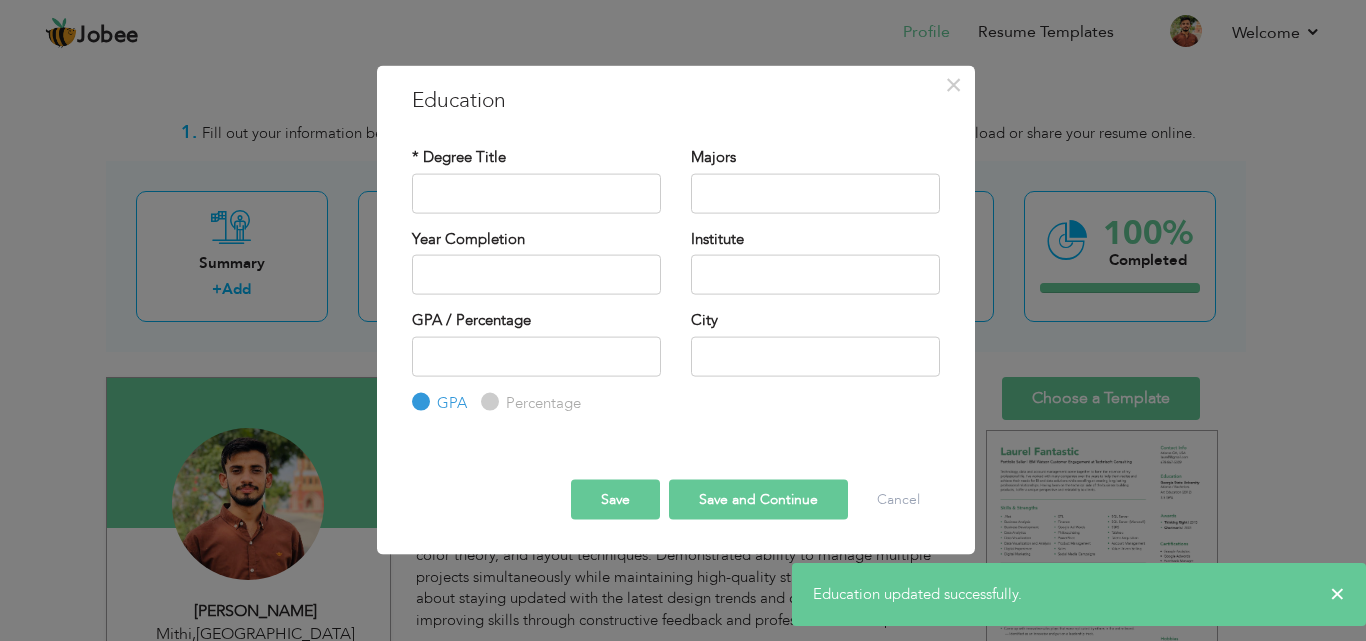 click on "Save" at bounding box center [615, 500] 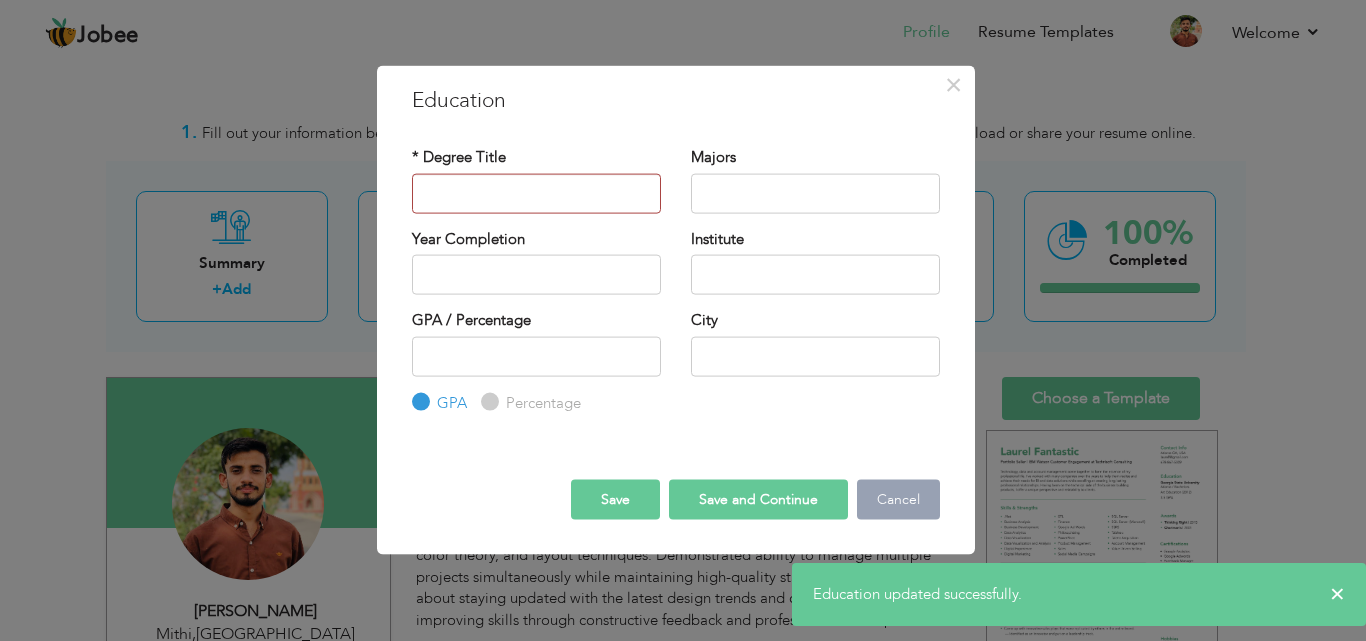 click on "Cancel" at bounding box center [898, 500] 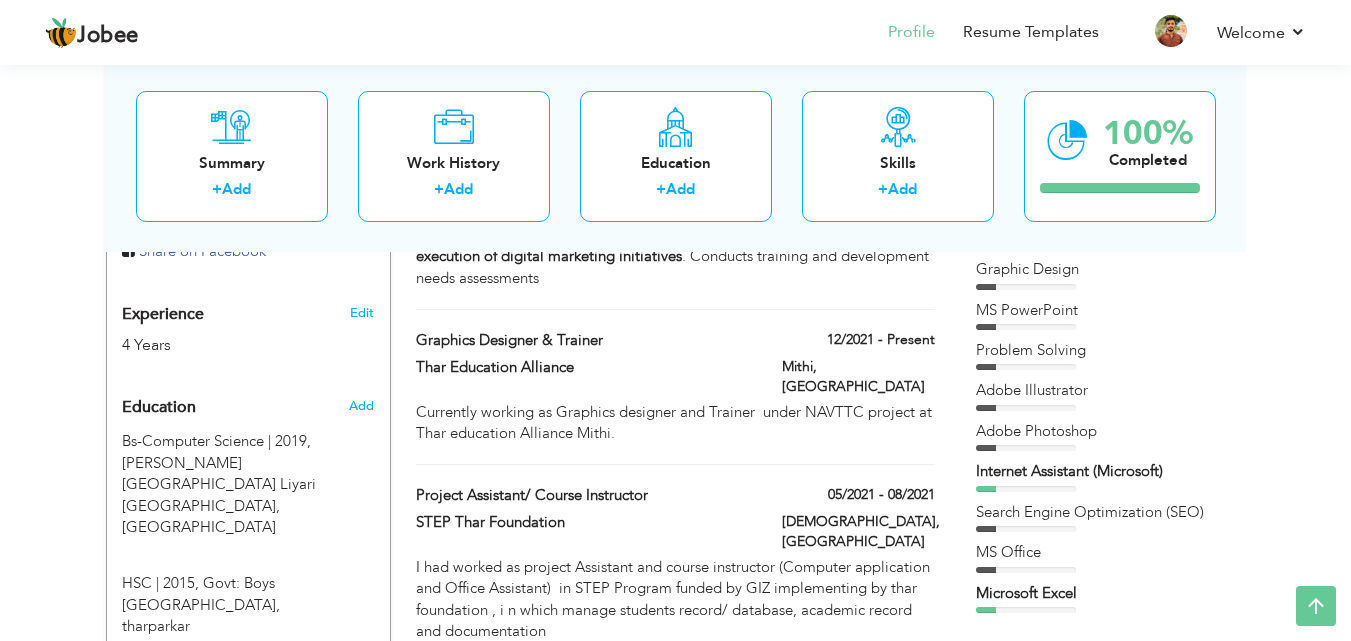 scroll, scrollTop: 0, scrollLeft: 0, axis: both 